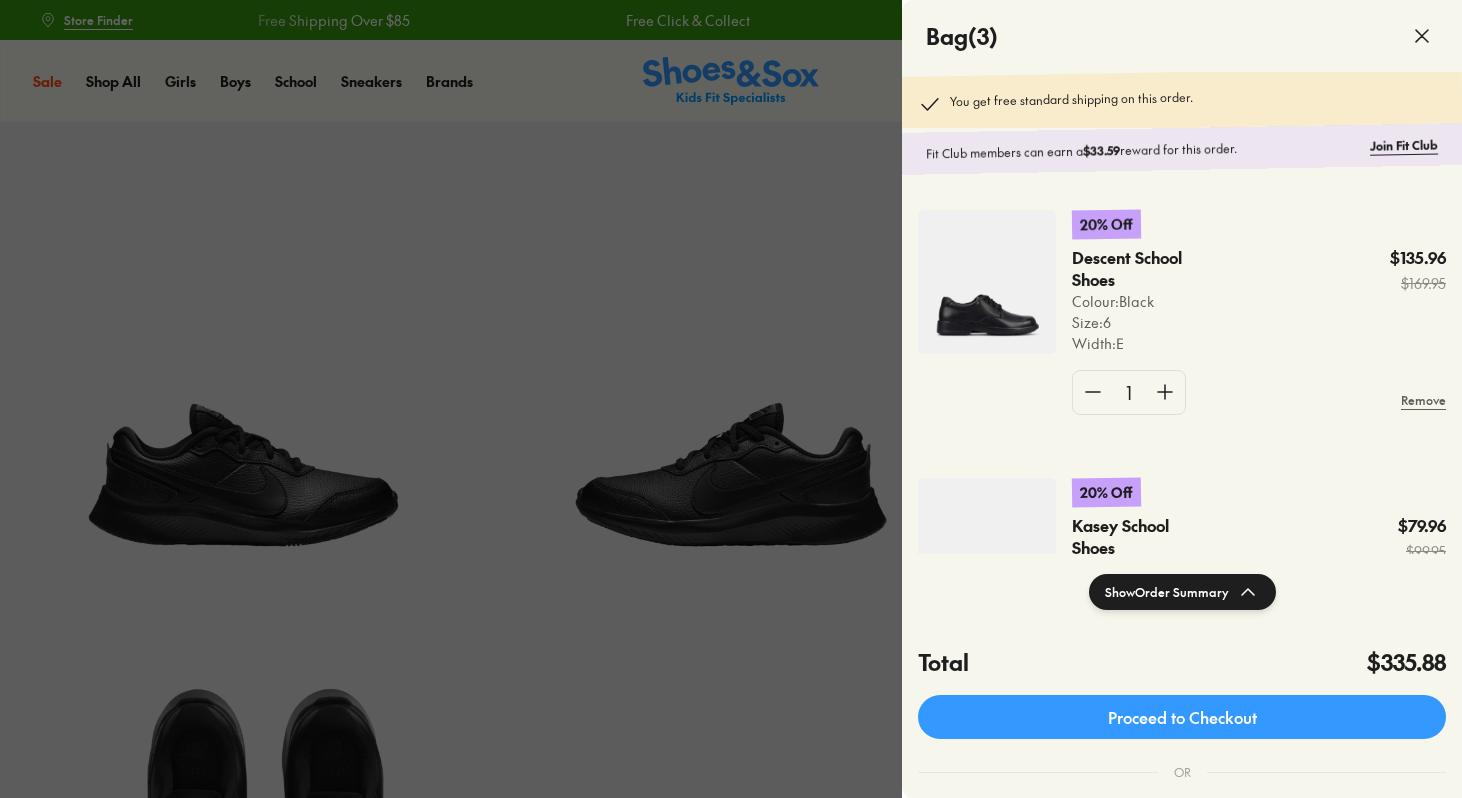 select on "*" 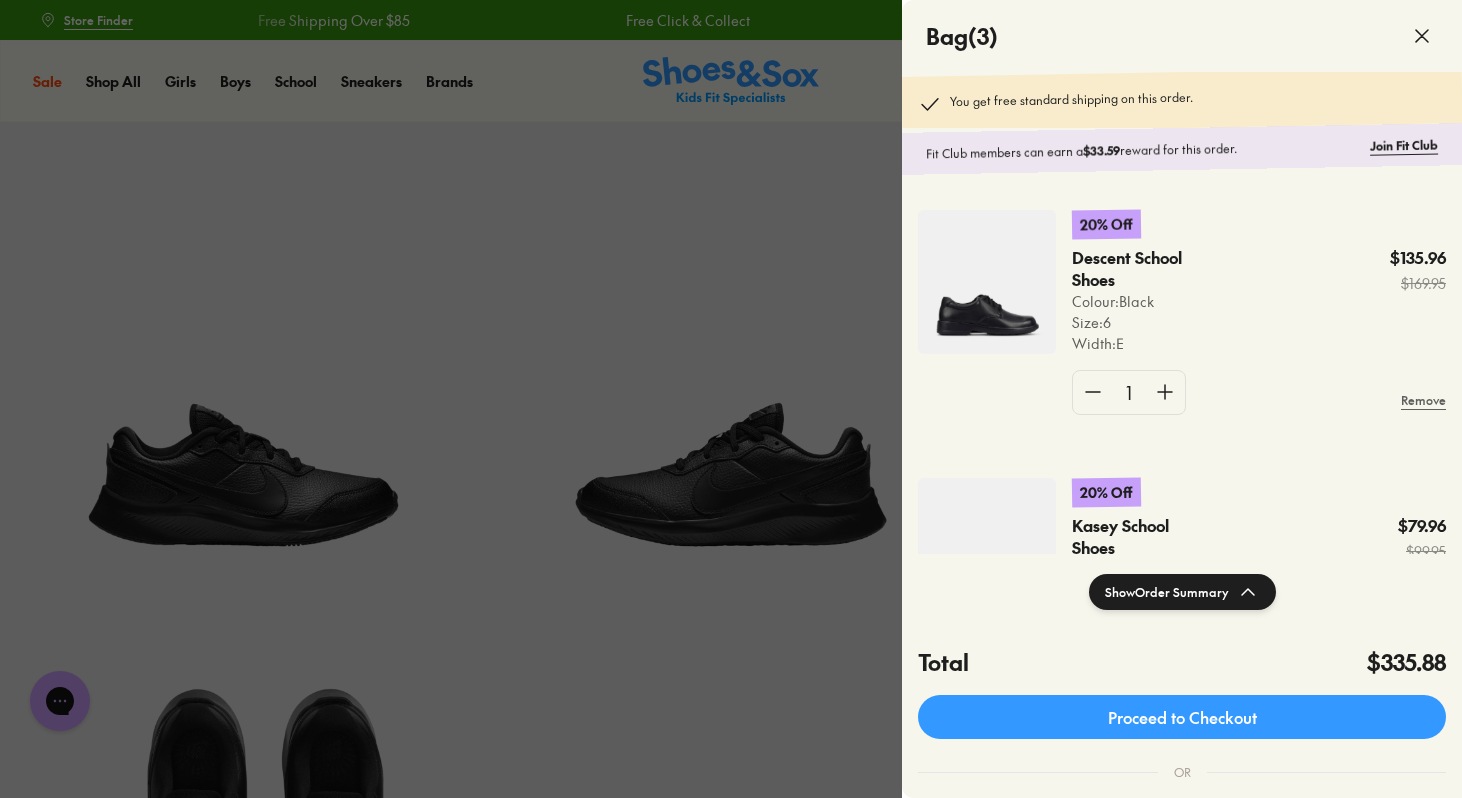 scroll, scrollTop: 0, scrollLeft: 0, axis: both 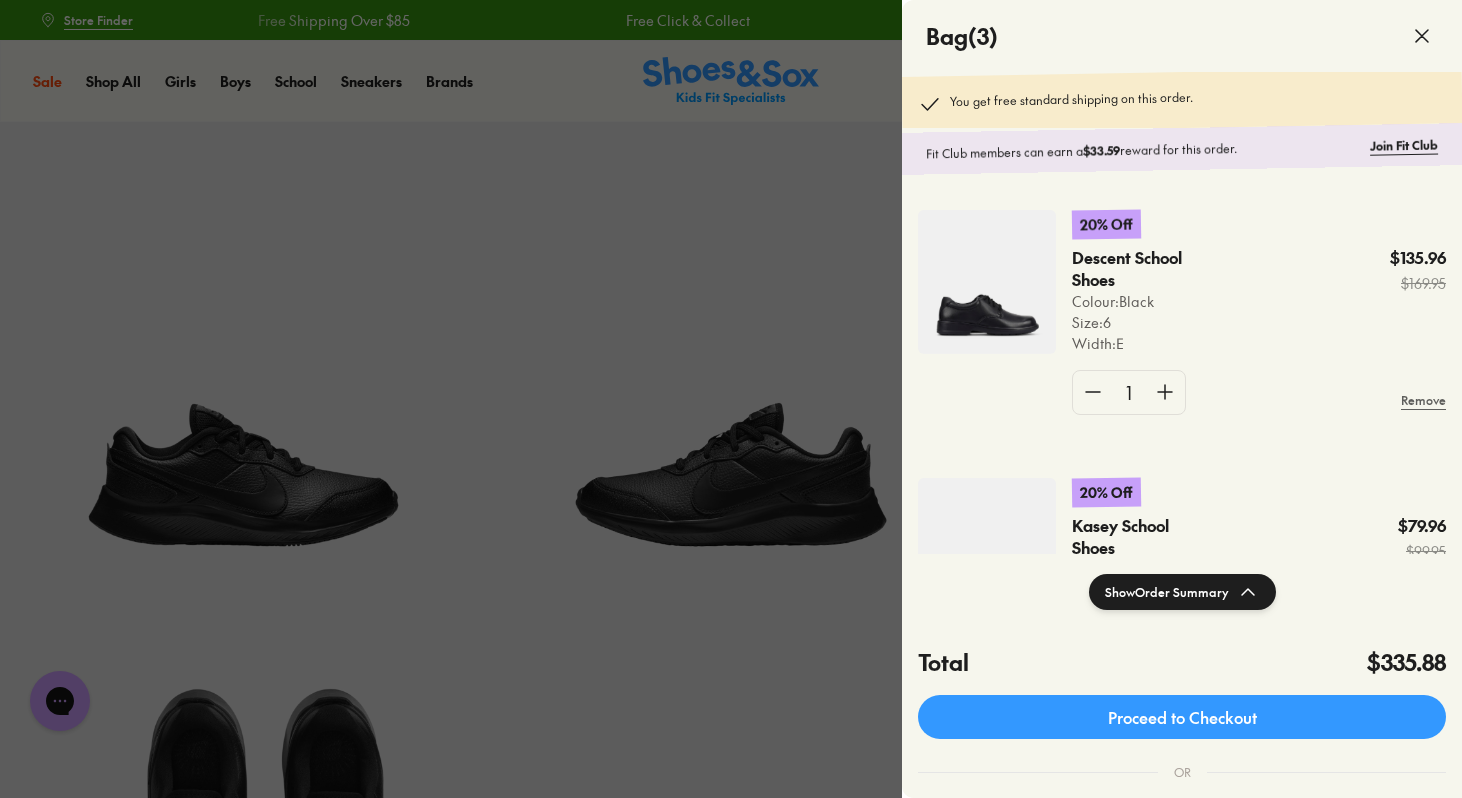 click 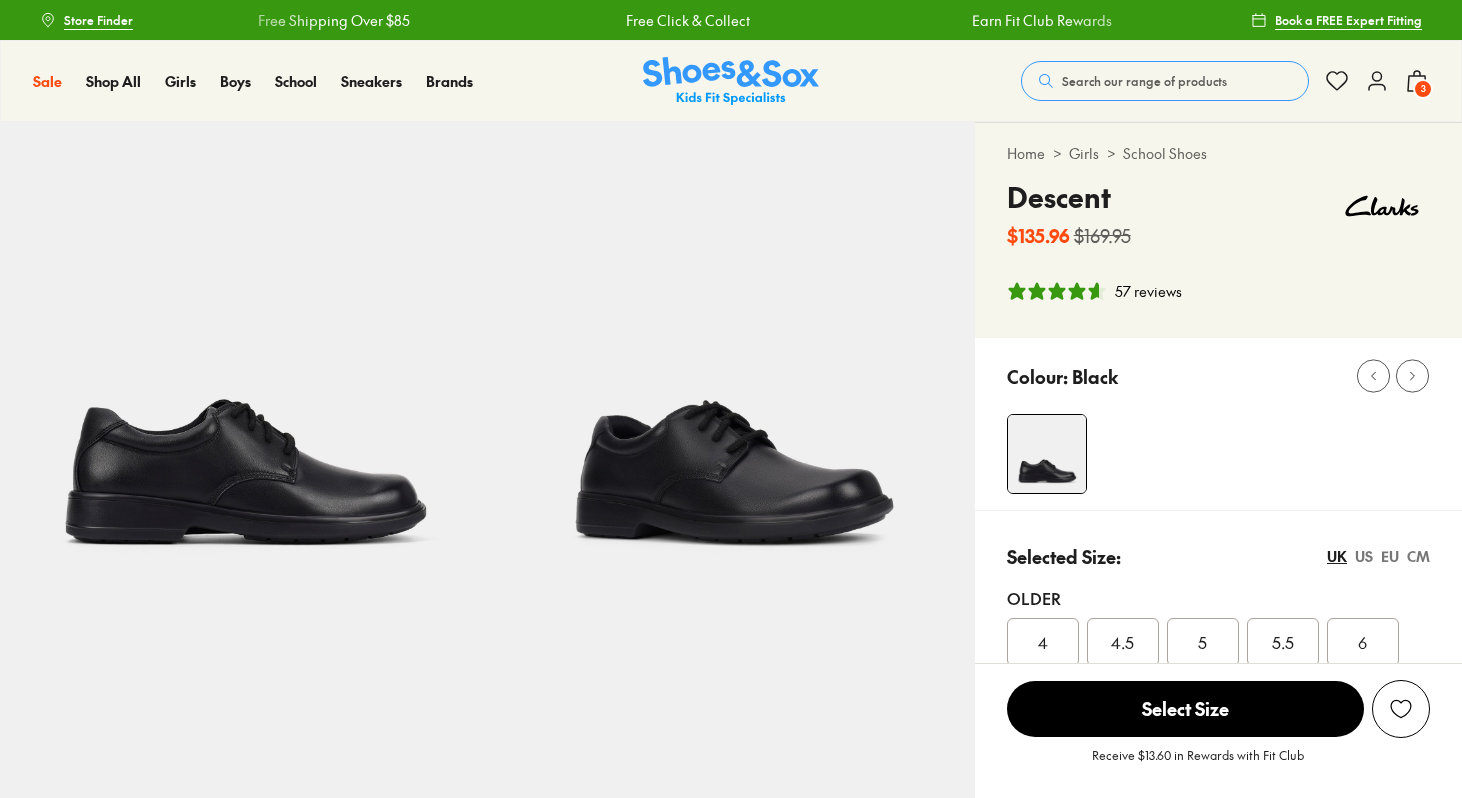 select on "*" 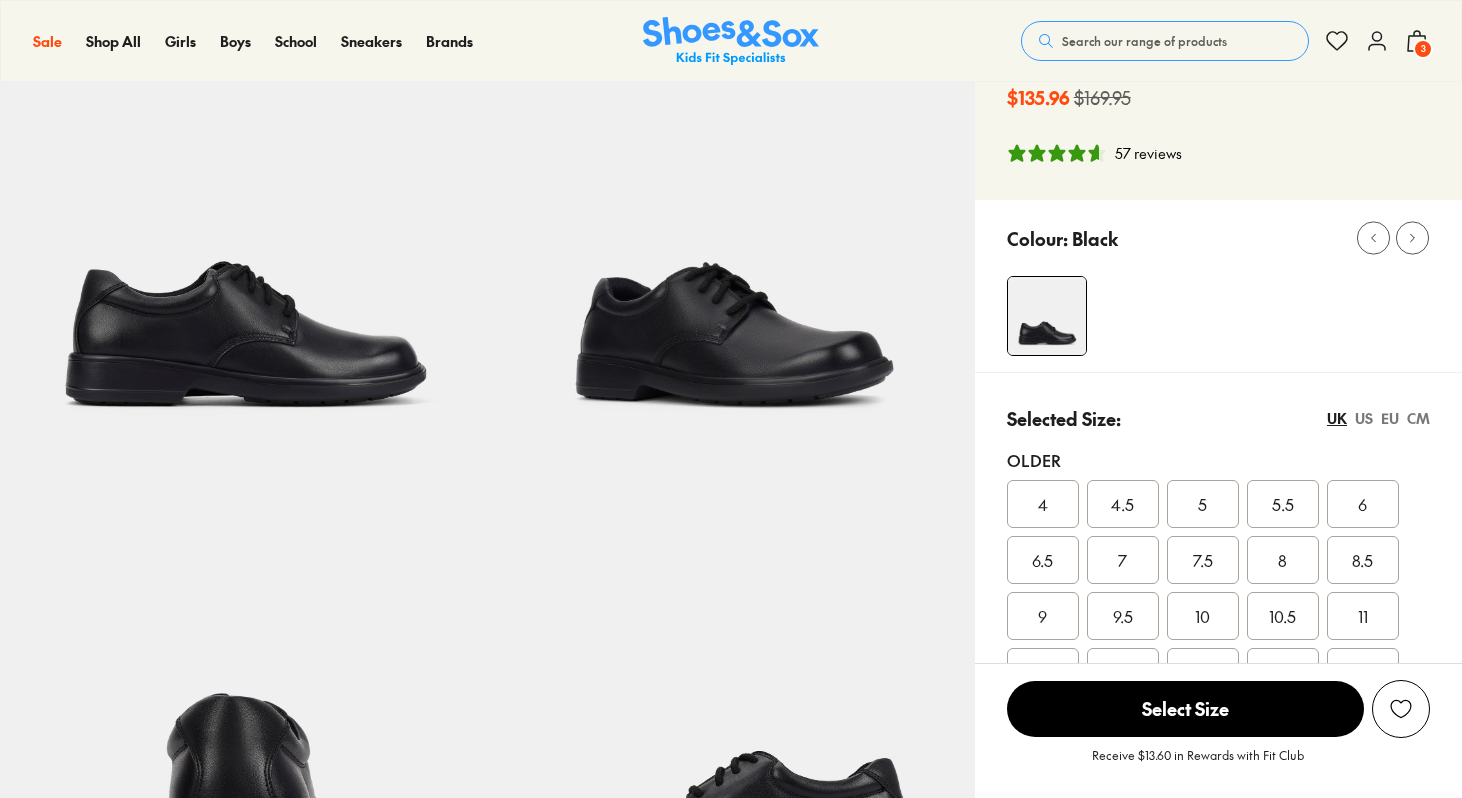 scroll, scrollTop: 0, scrollLeft: 0, axis: both 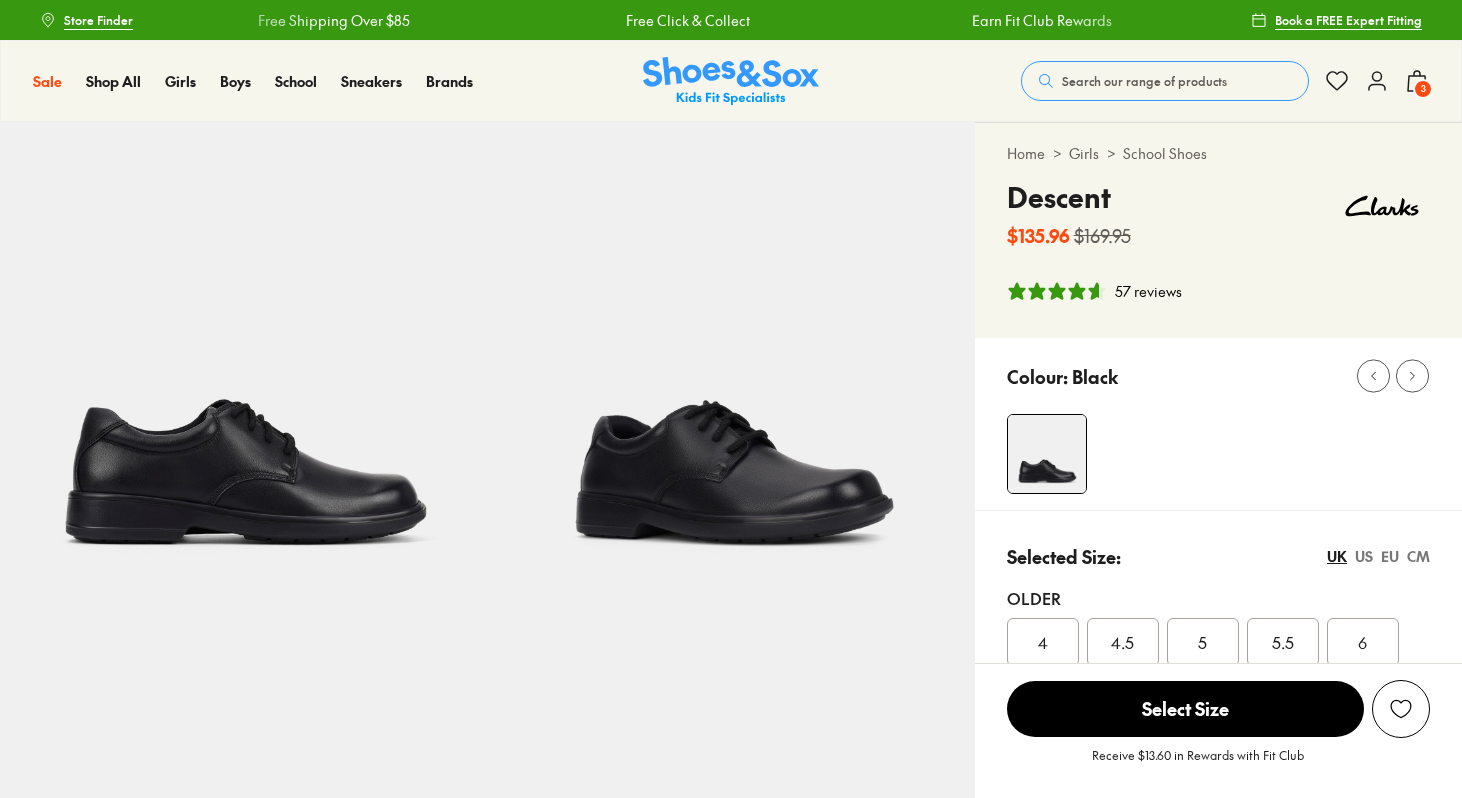 click on "Sale
Sale
Shop All
Mega School Sale
Up to 40% off Sale
25% Off Waterbottles
$5 Toys
Shop All Sale
Girls
Girls
Shop All
Sneakers
School
Sports" at bounding box center (731, 81) 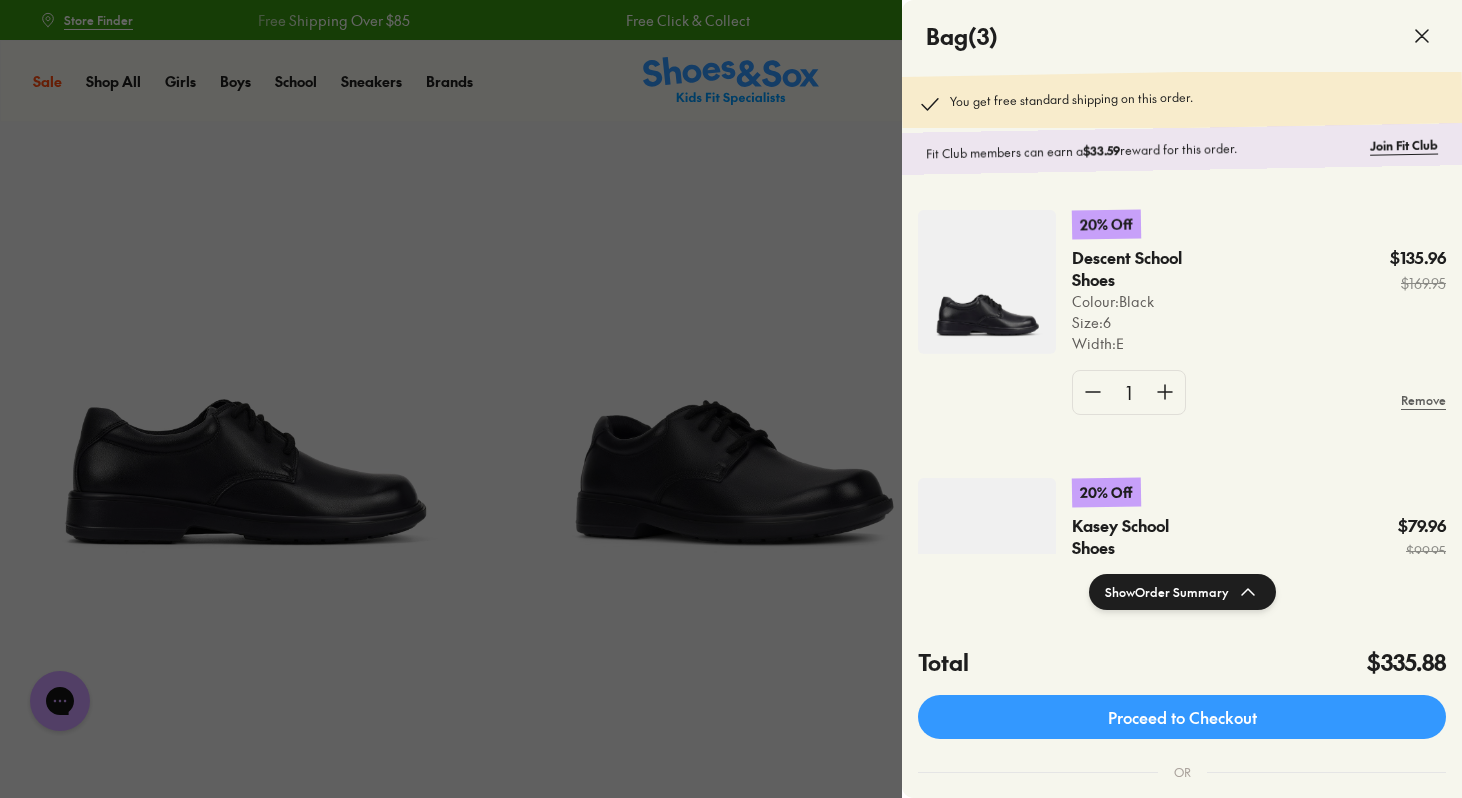 scroll, scrollTop: 0, scrollLeft: 0, axis: both 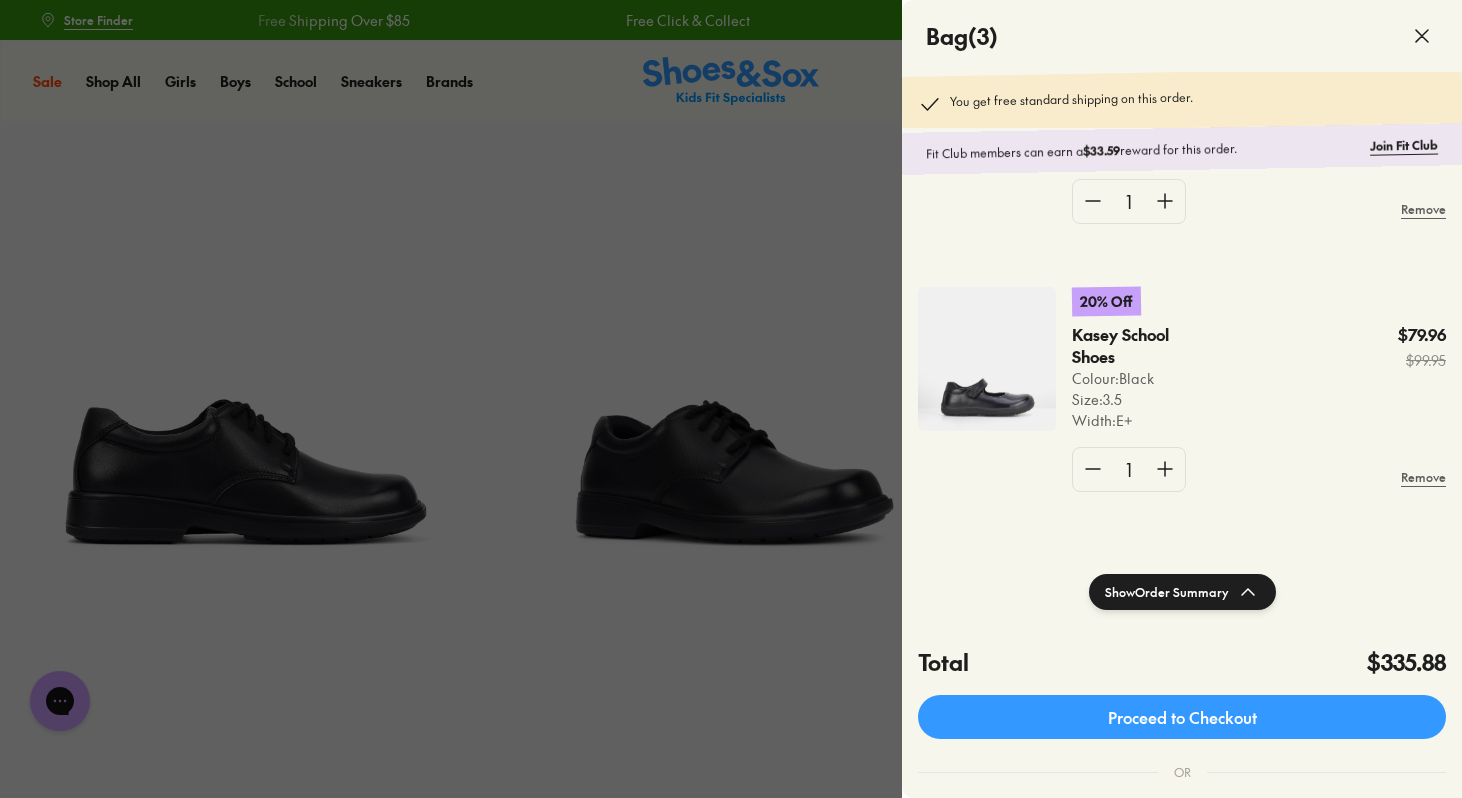 click 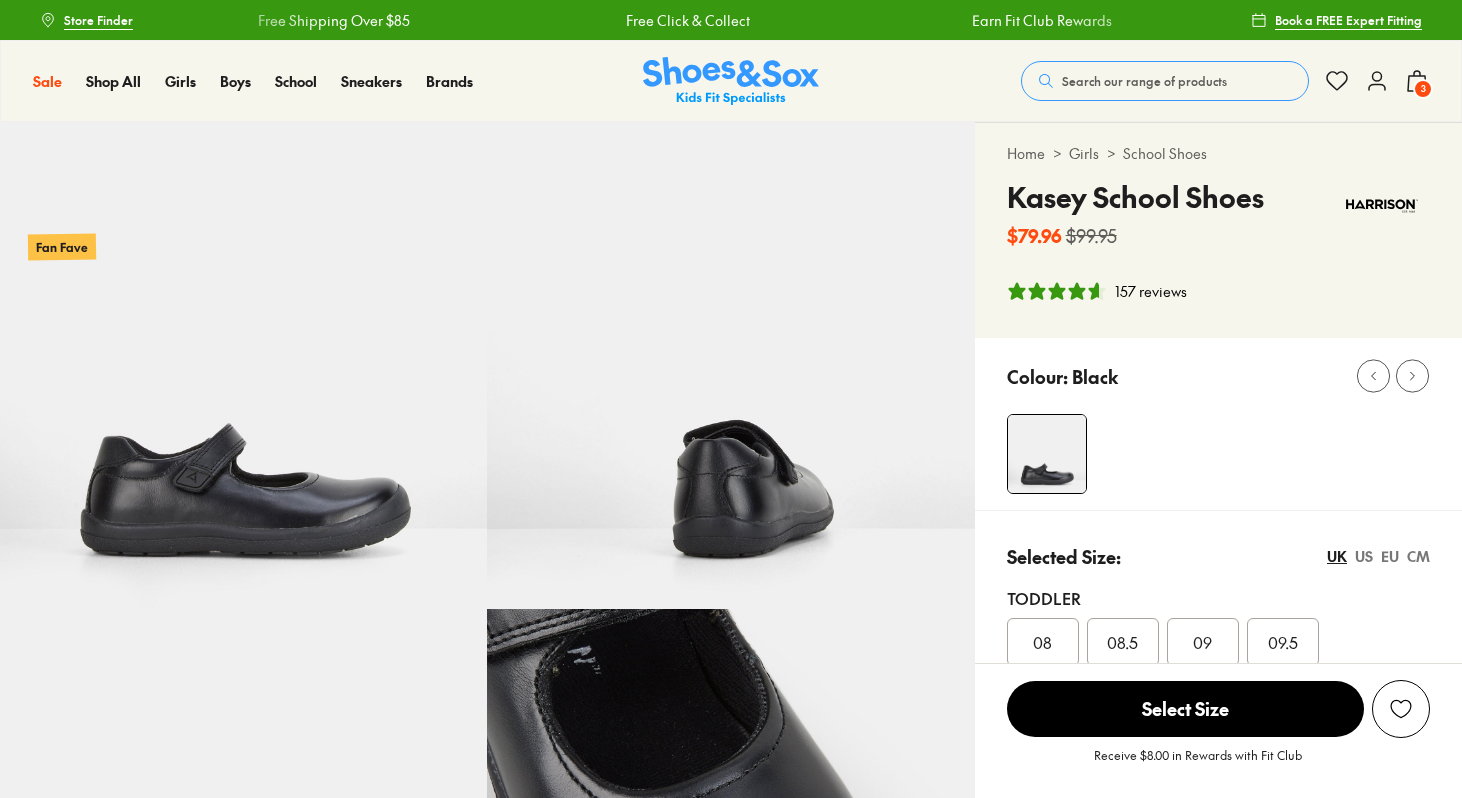 select on "*" 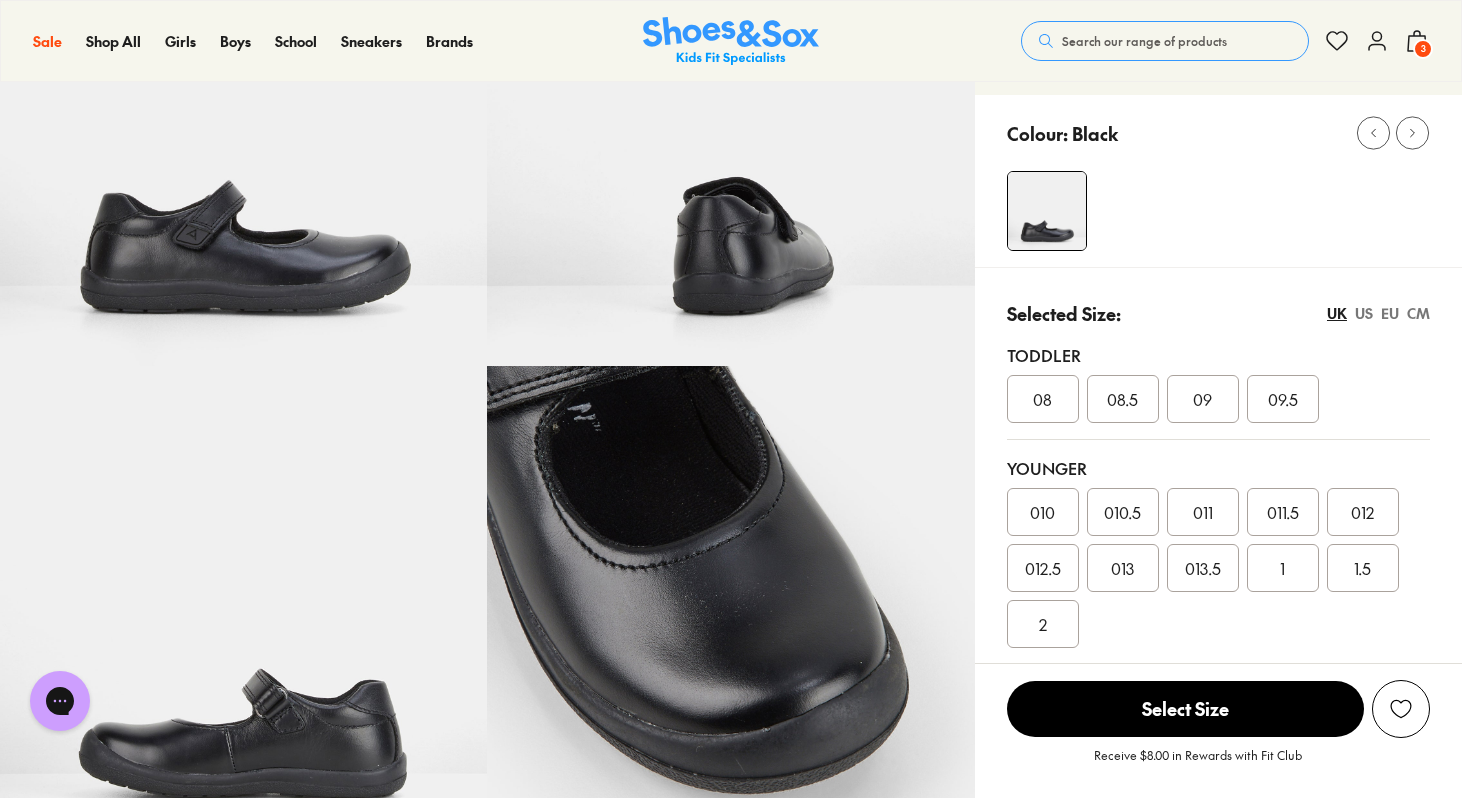 scroll, scrollTop: 241, scrollLeft: 0, axis: vertical 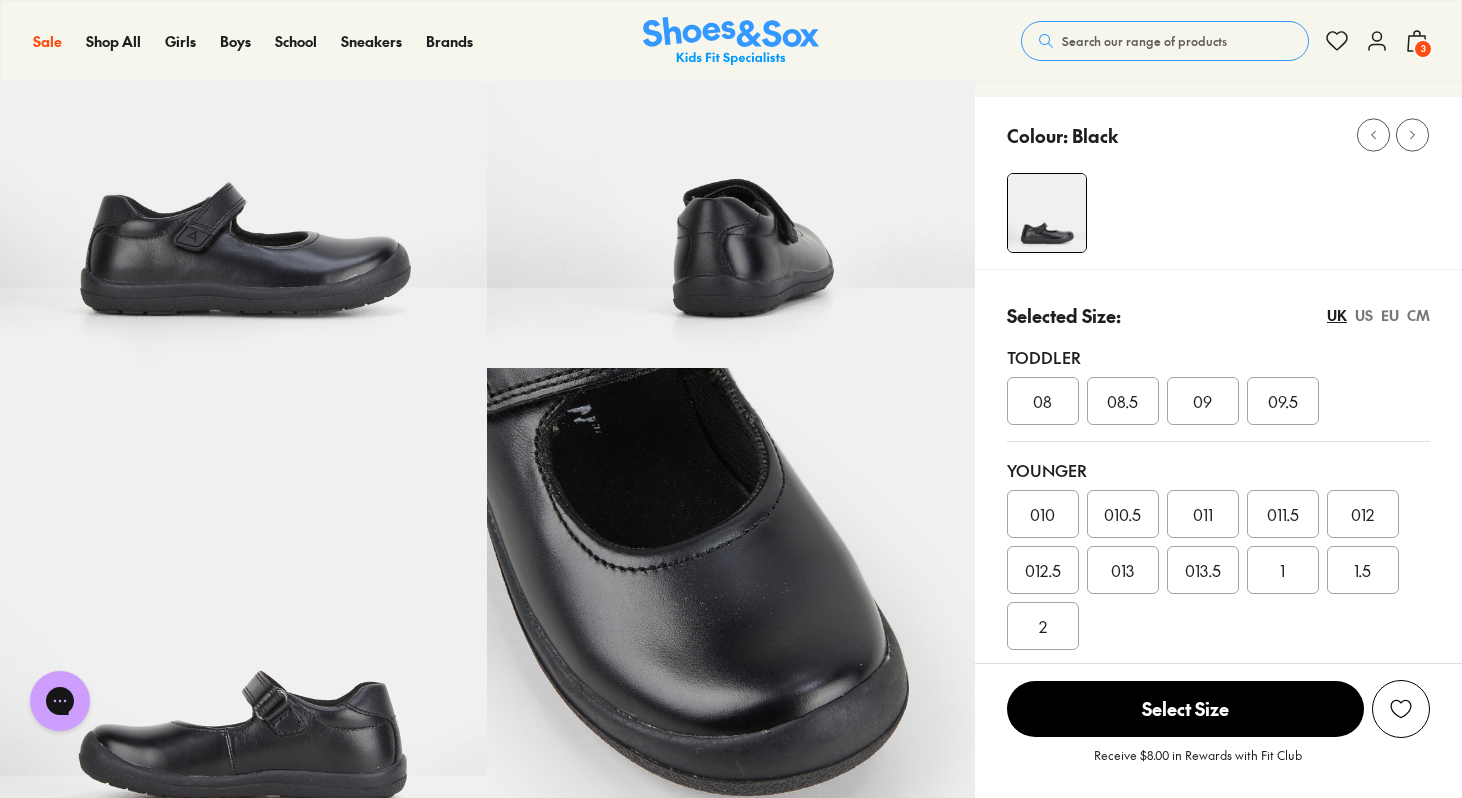 click on "EU" at bounding box center (1390, 315) 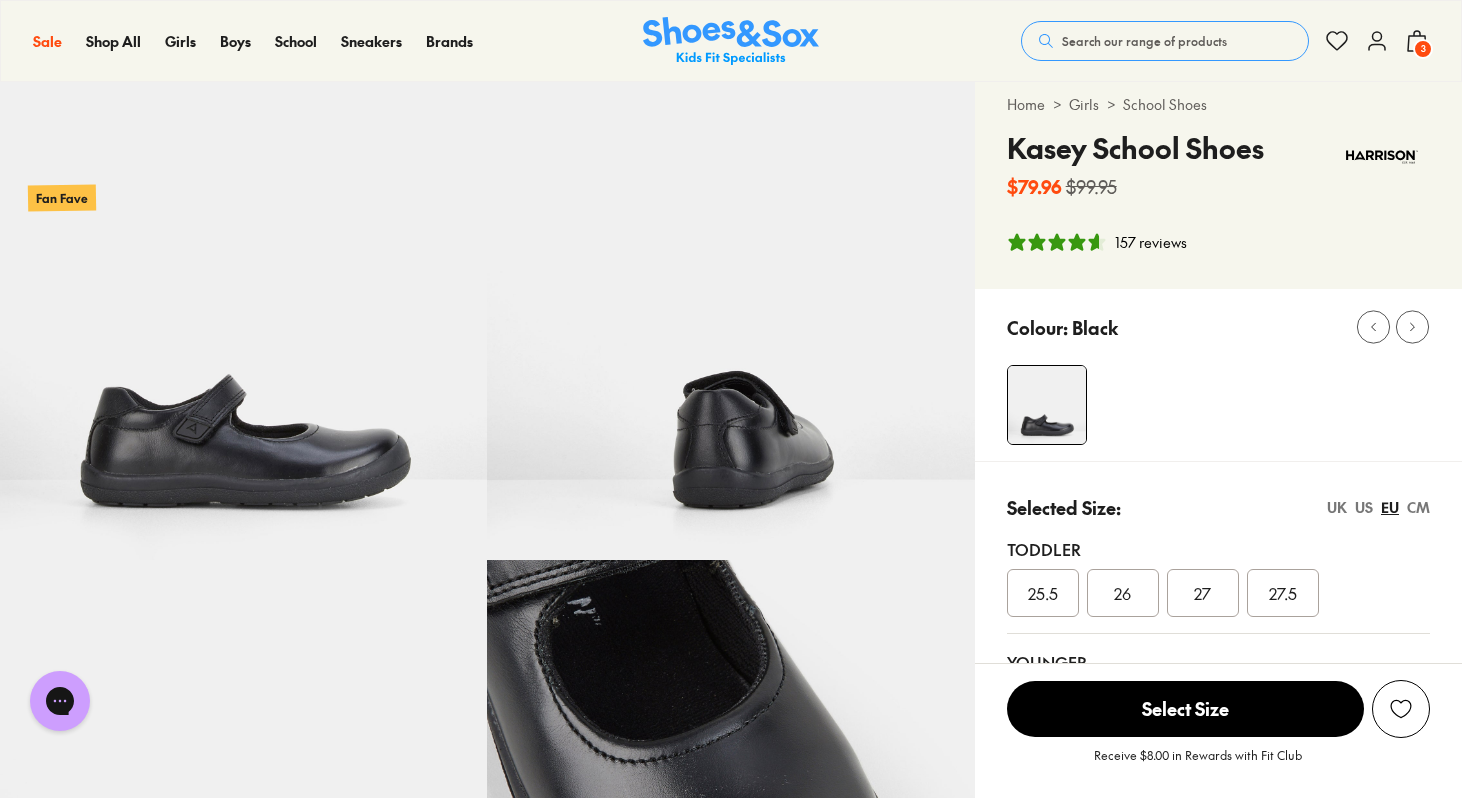 scroll, scrollTop: 0, scrollLeft: 0, axis: both 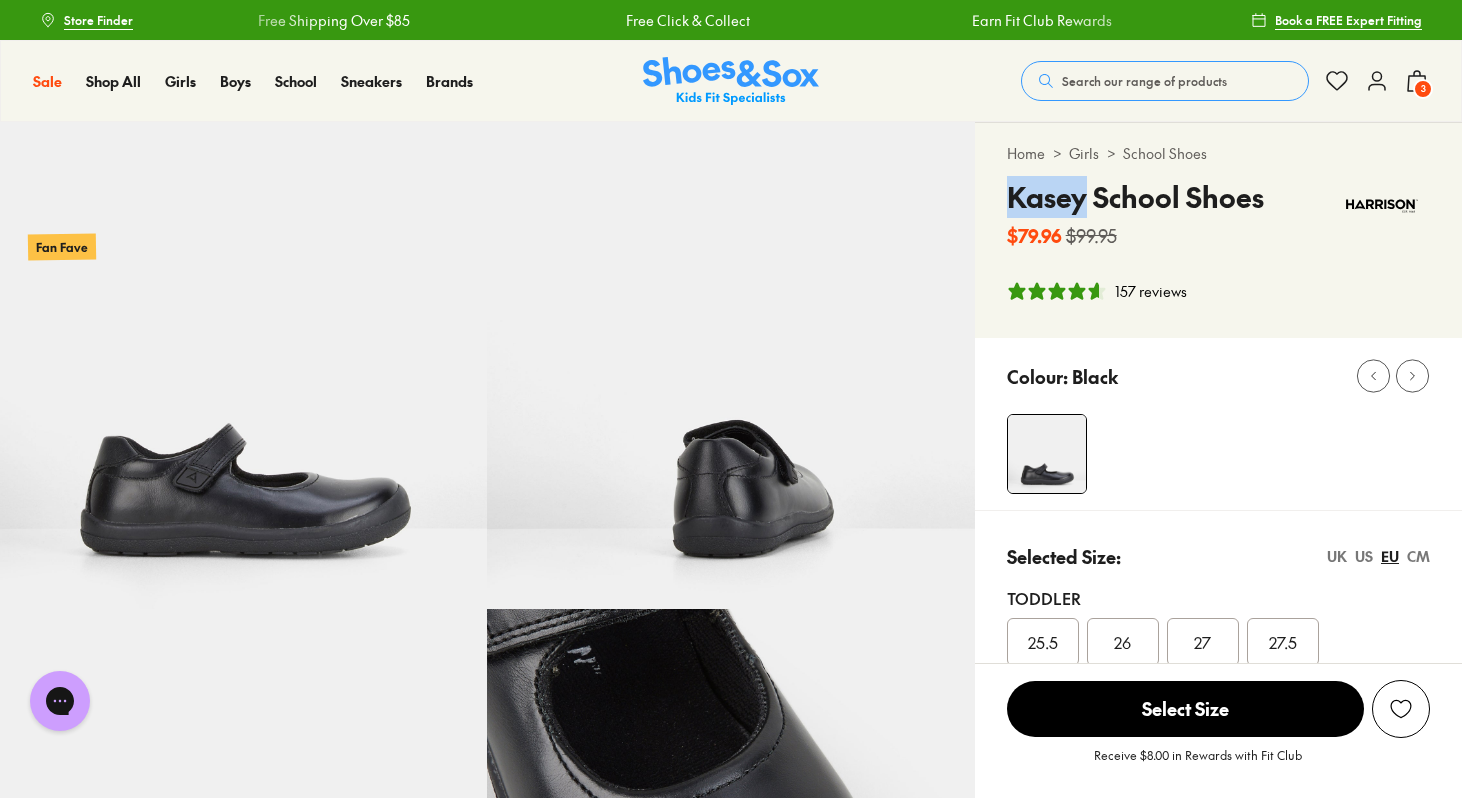 drag, startPoint x: 1003, startPoint y: 199, endPoint x: 1087, endPoint y: 215, distance: 85.51023 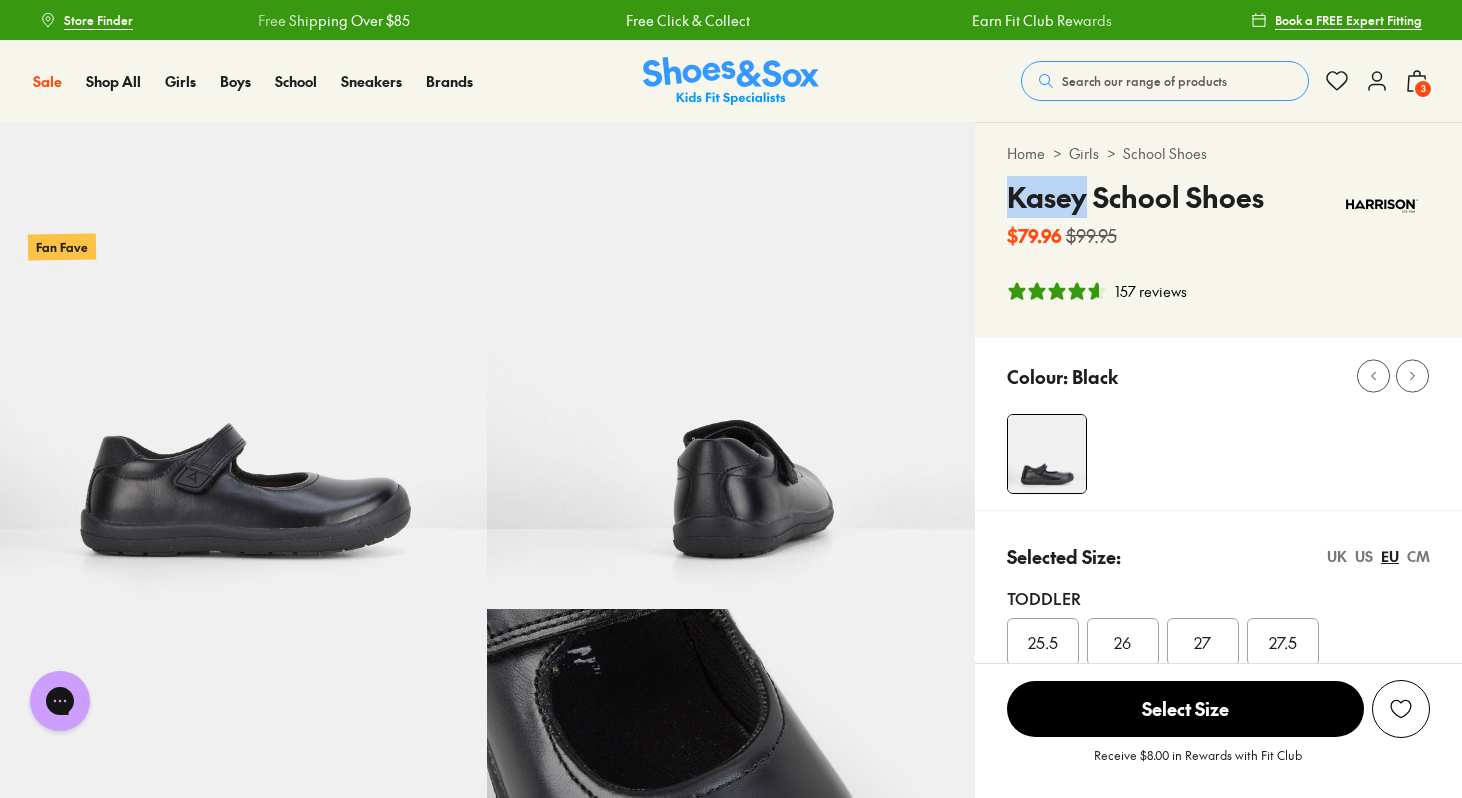 click on "Search our range of products" at bounding box center [1144, 81] 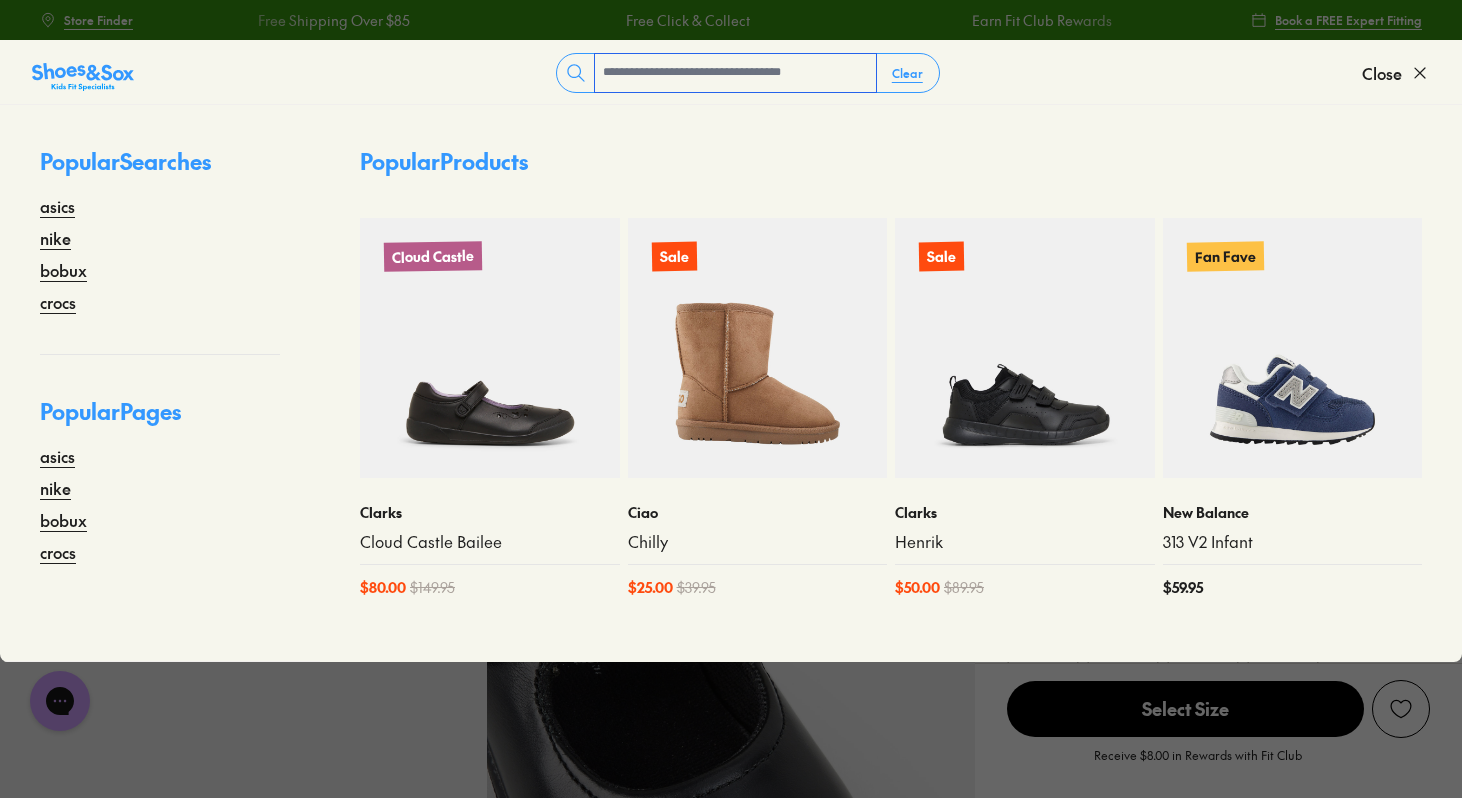 paste on "*****" 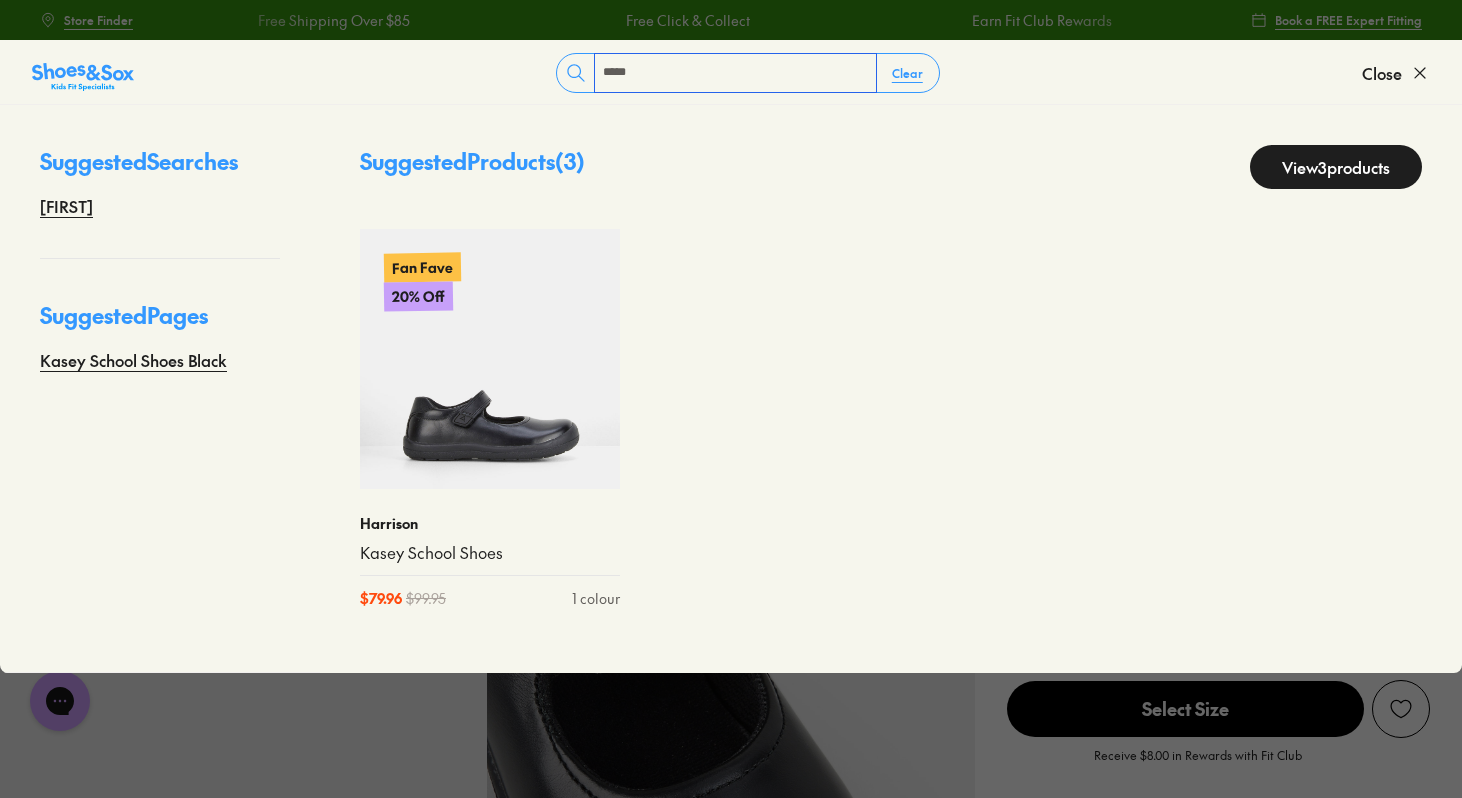 type on "*****" 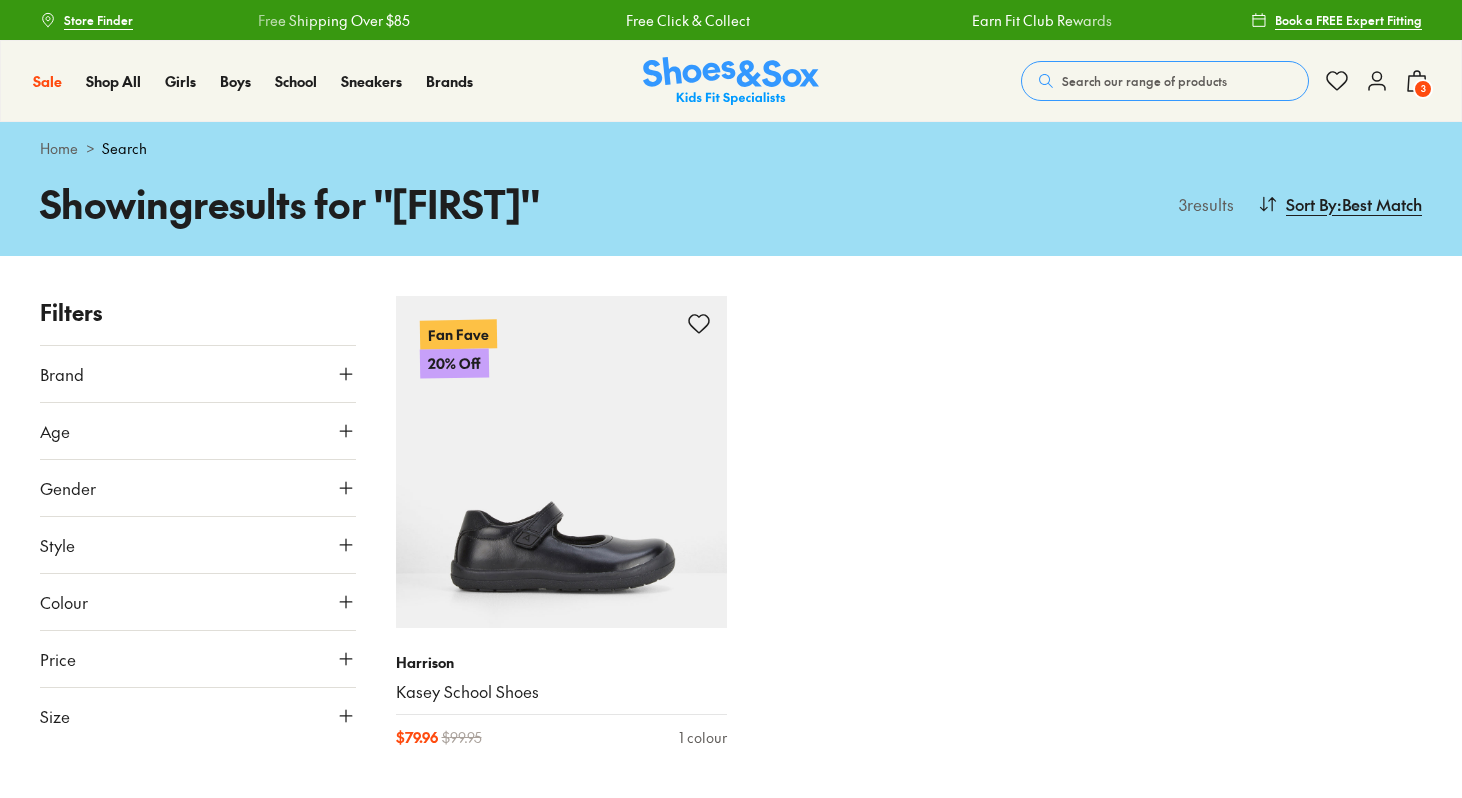 scroll, scrollTop: 0, scrollLeft: 0, axis: both 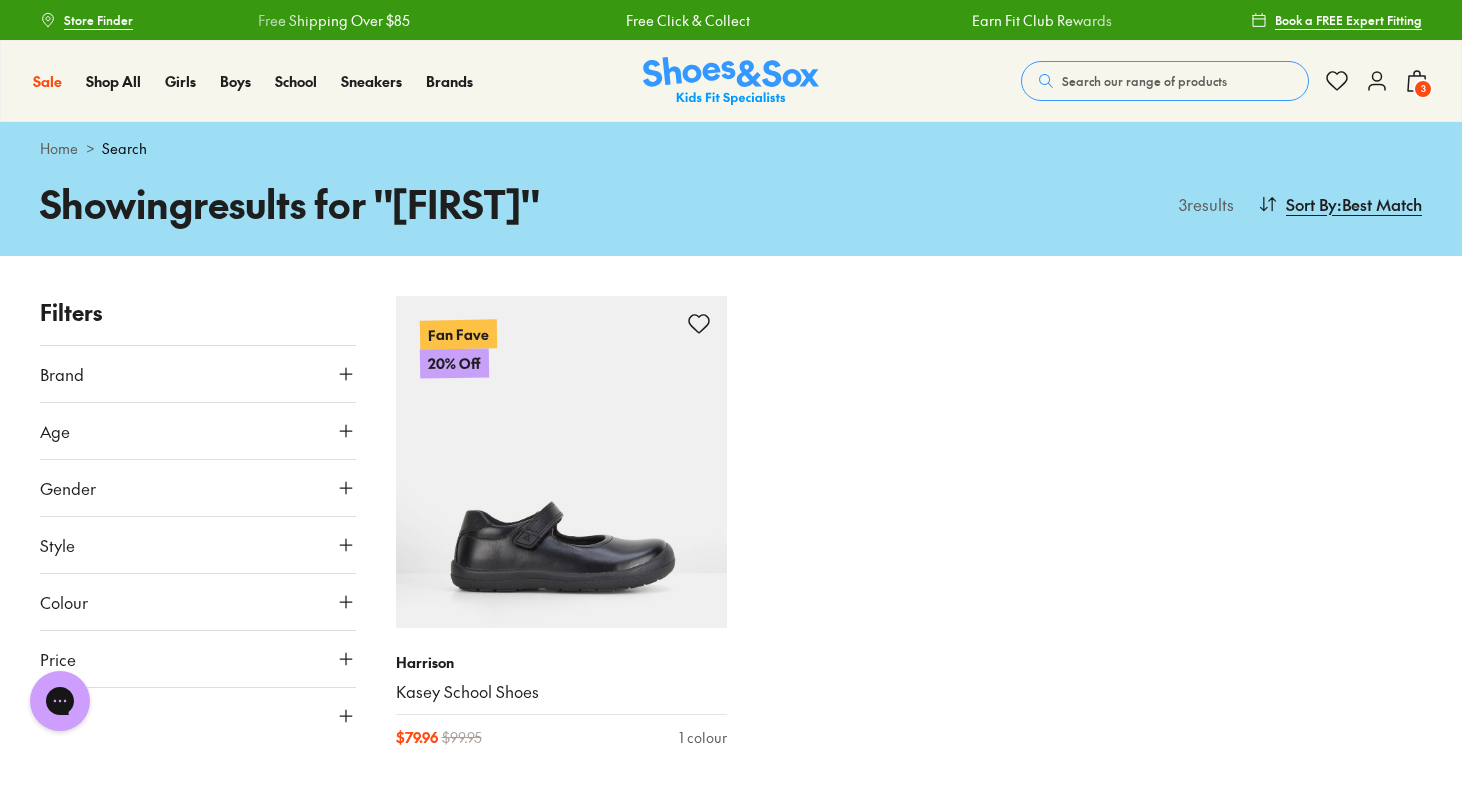 click 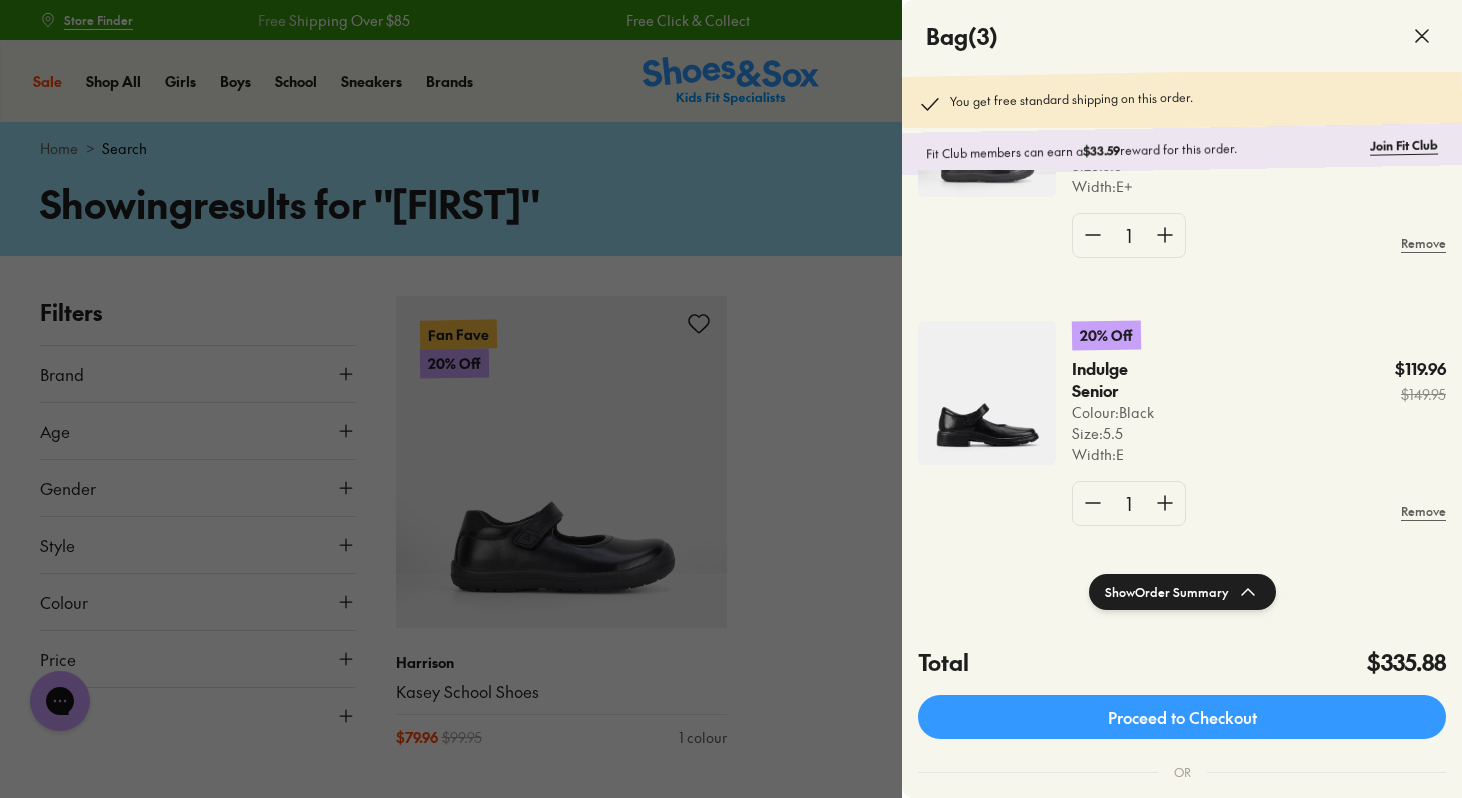 scroll, scrollTop: 443, scrollLeft: 0, axis: vertical 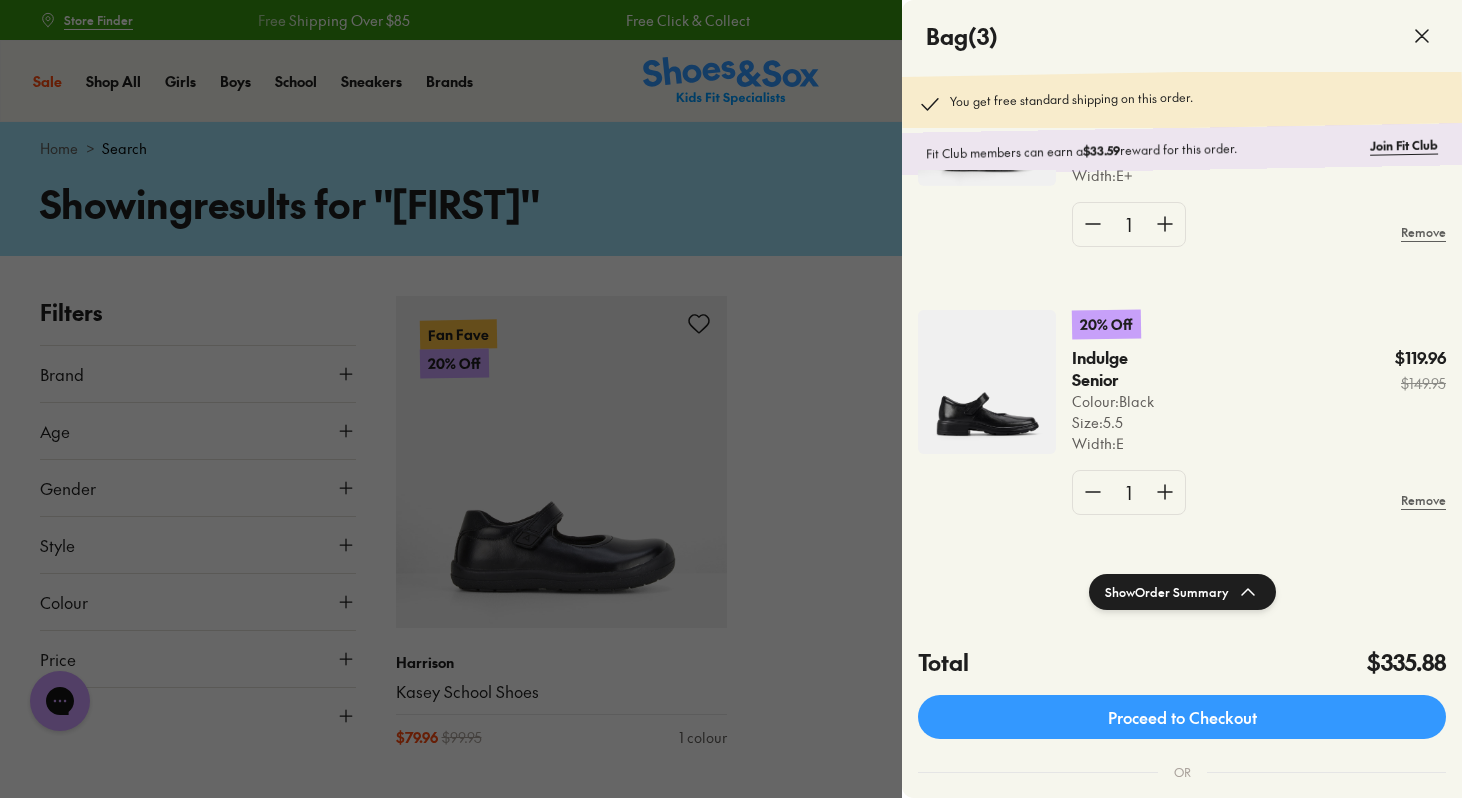 click 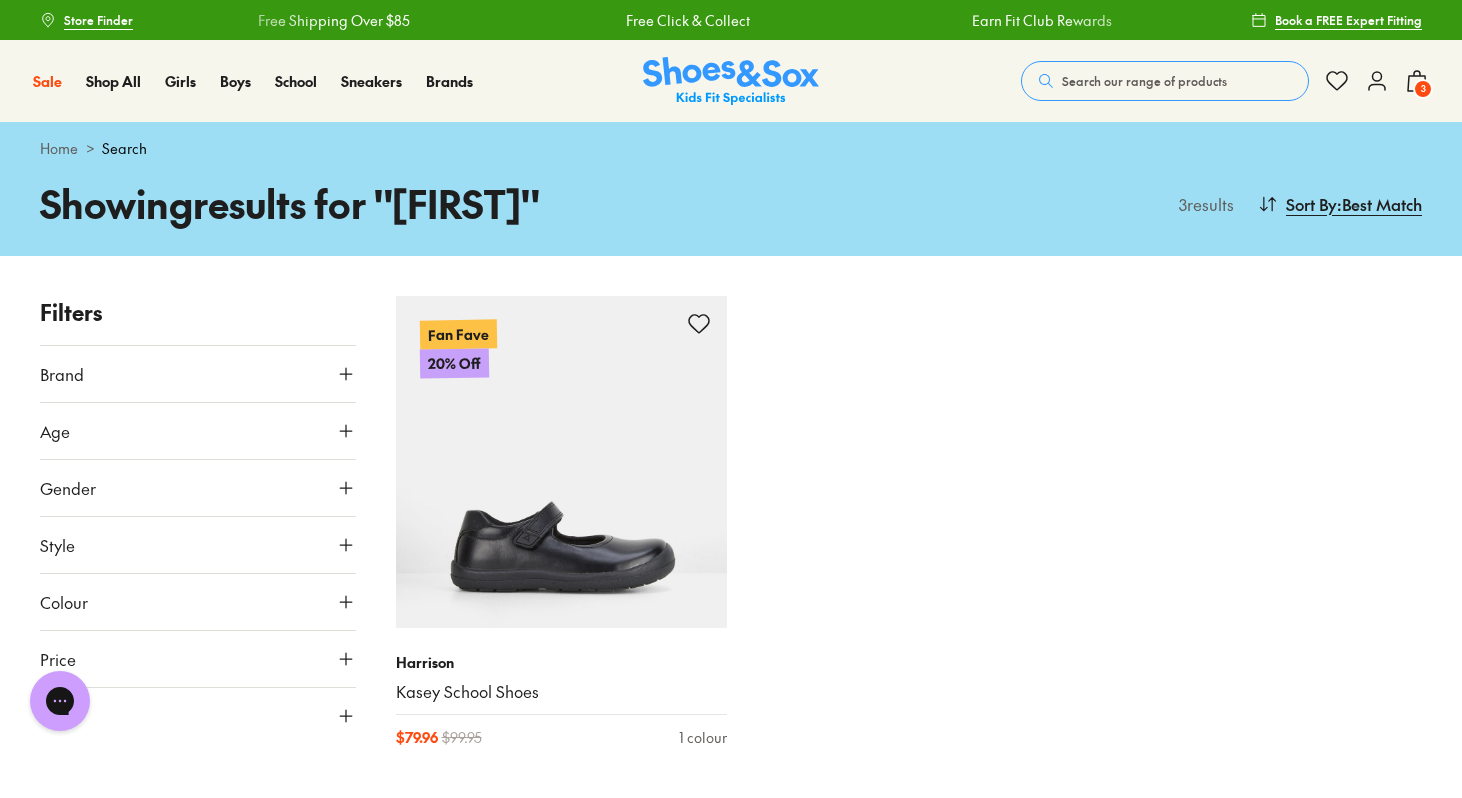 click on "Search our range of products" at bounding box center [1144, 81] 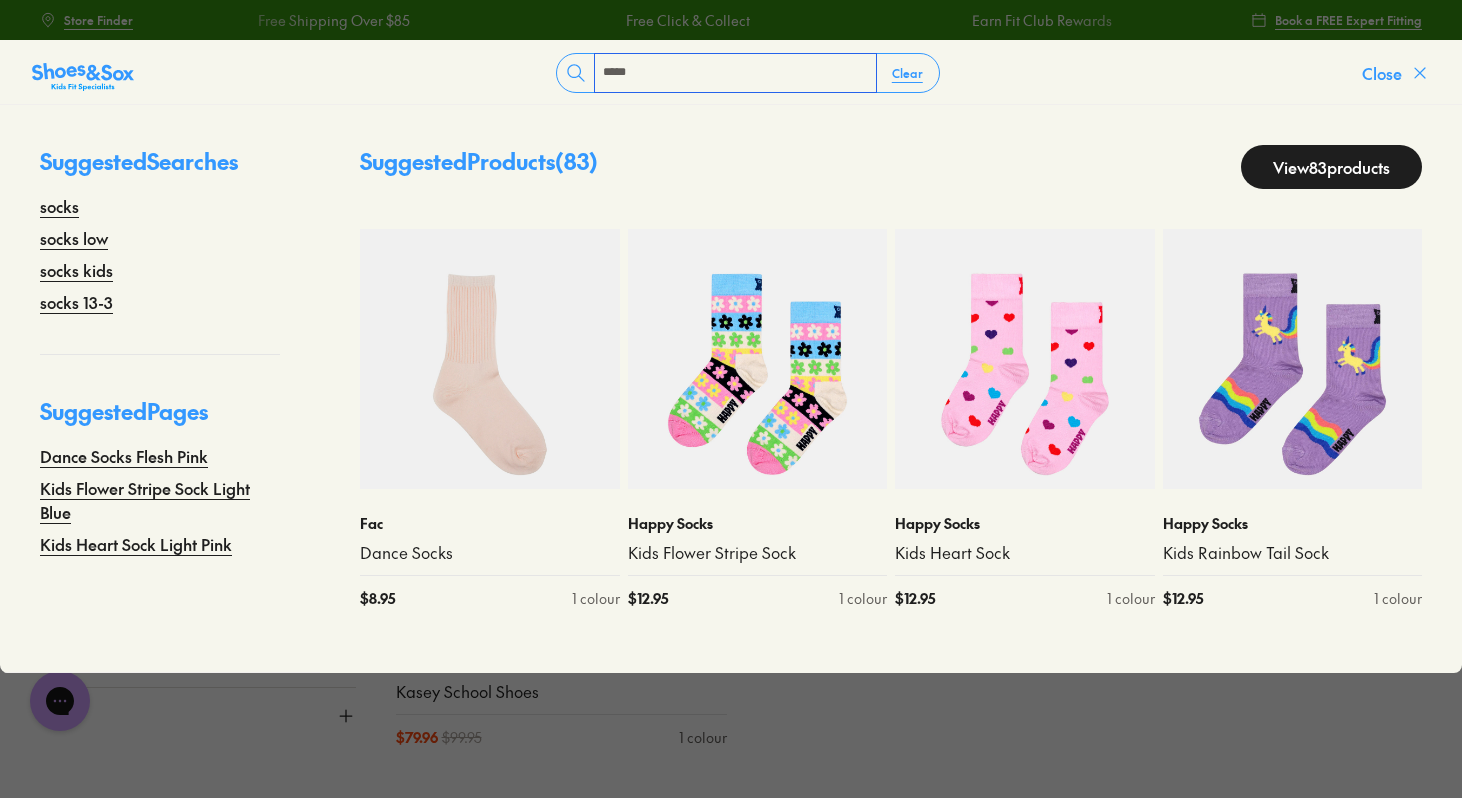 type on "*****" 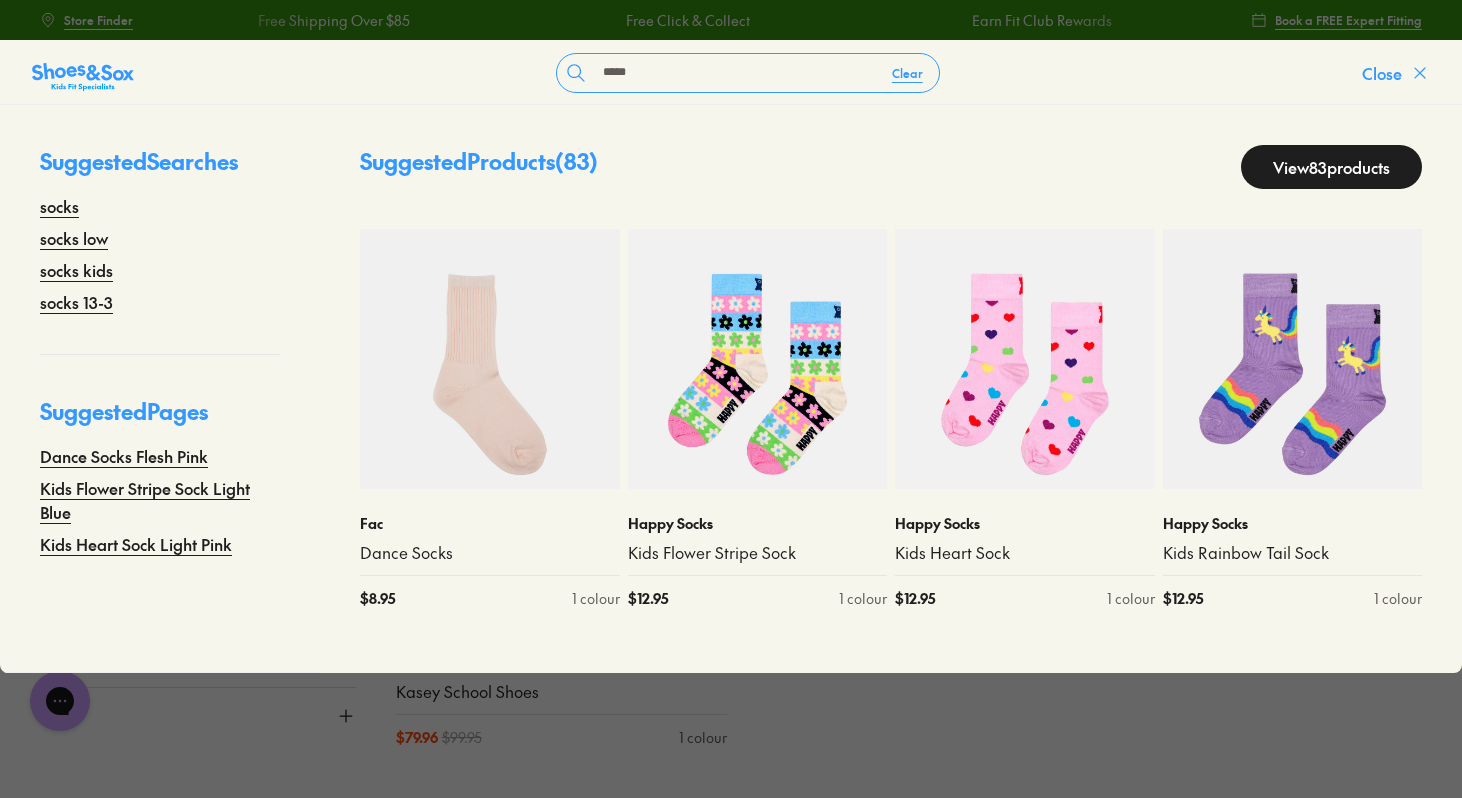 click 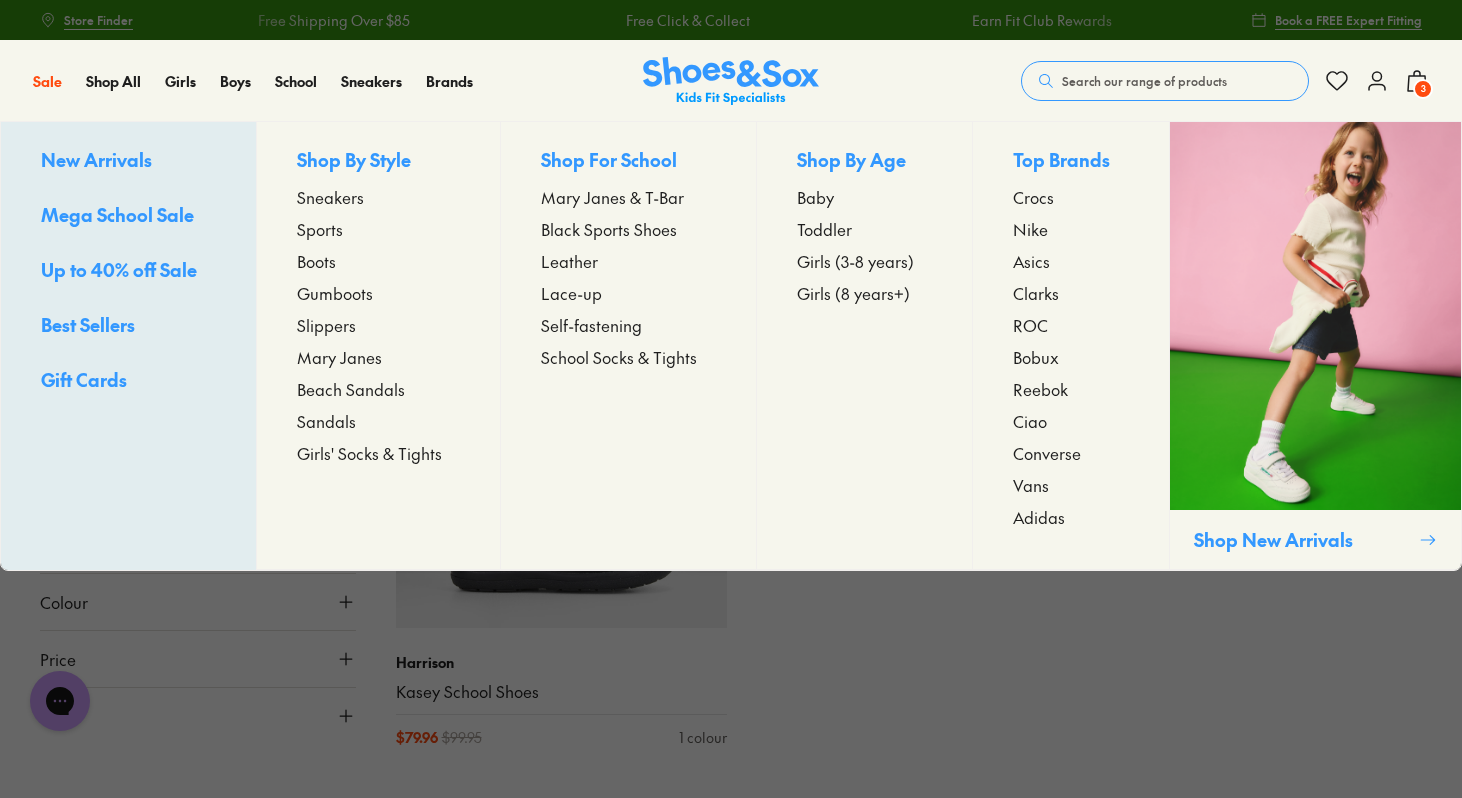 click on "School Socks & Tights" at bounding box center [619, 357] 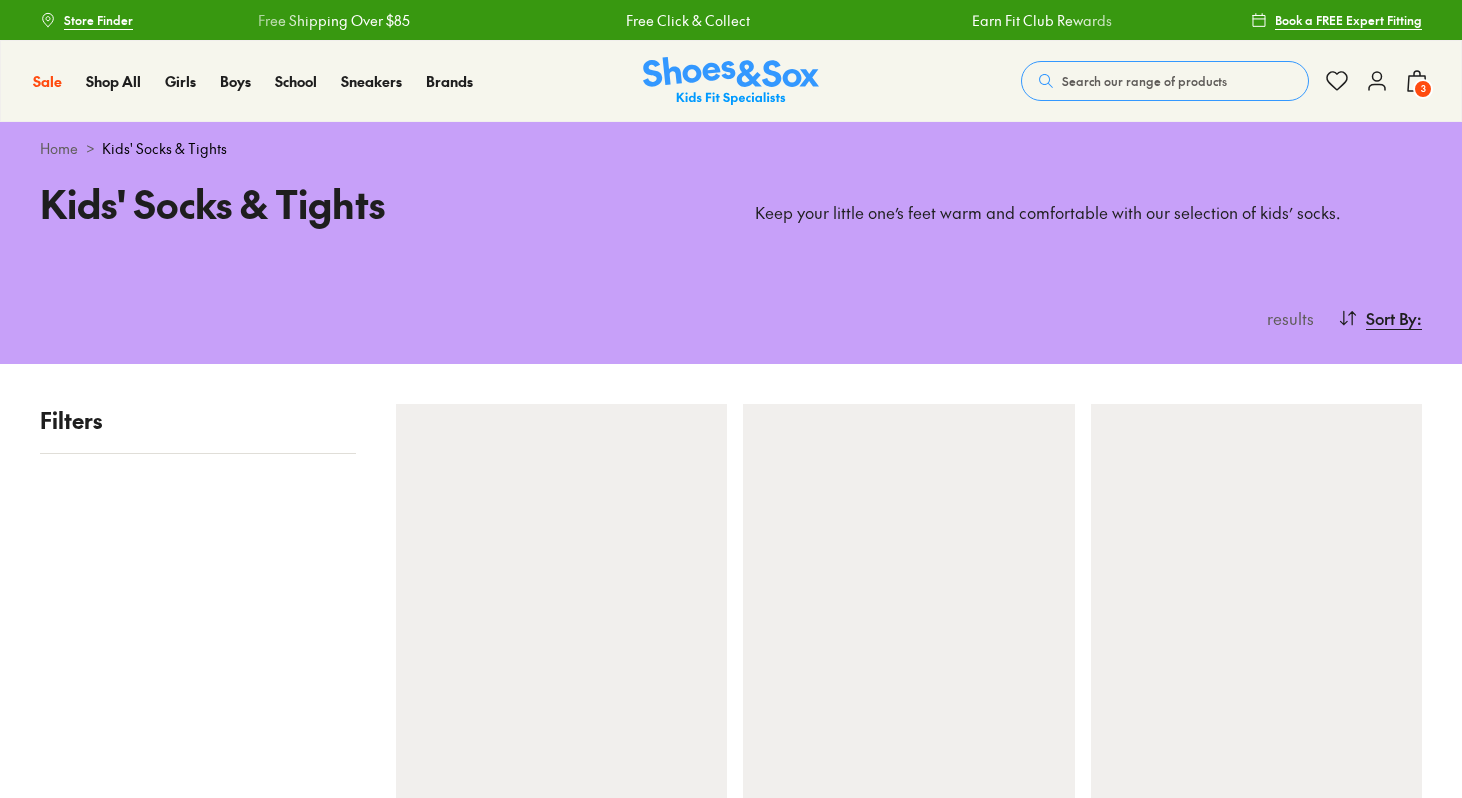 scroll, scrollTop: 0, scrollLeft: 0, axis: both 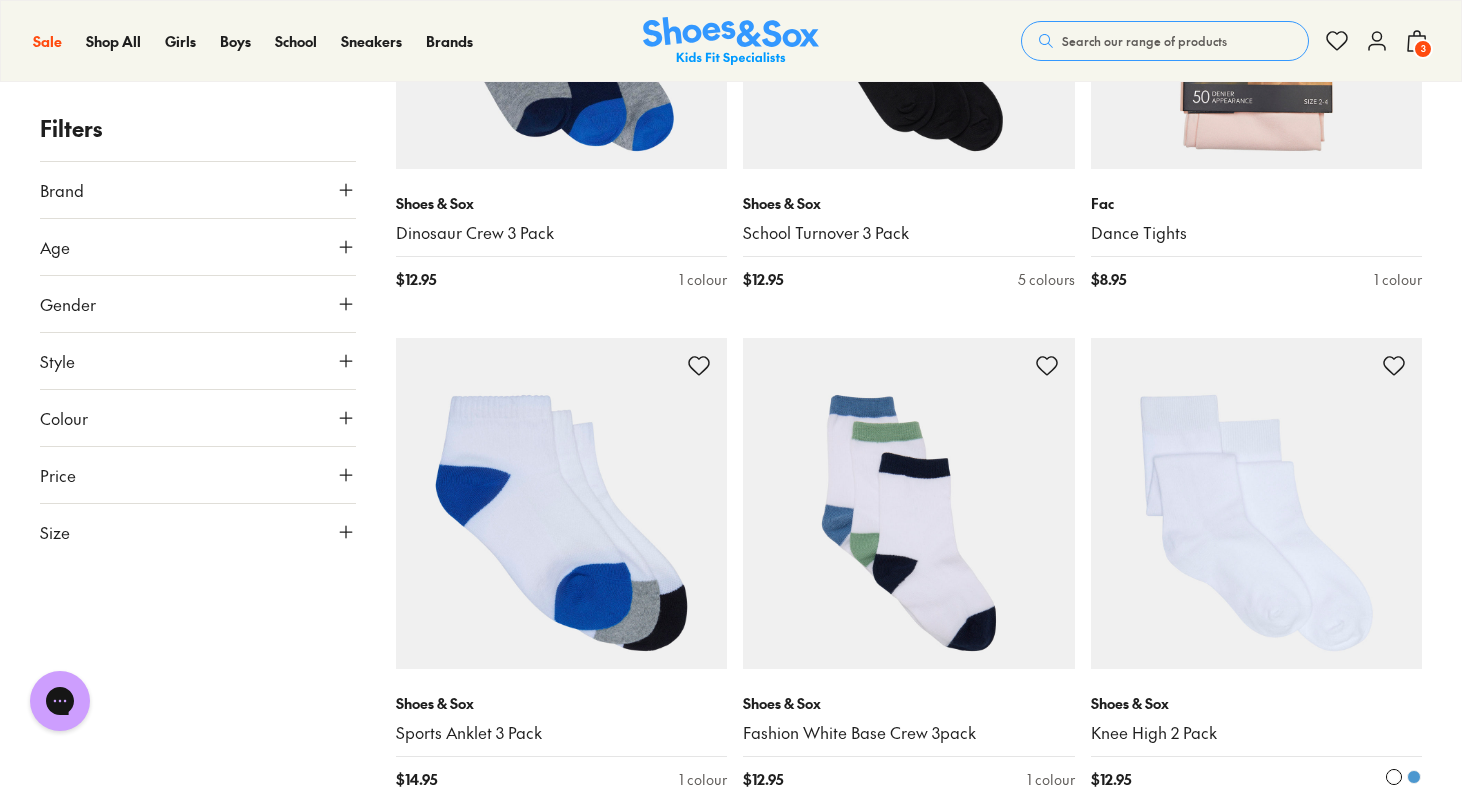 click at bounding box center [1257, 504] 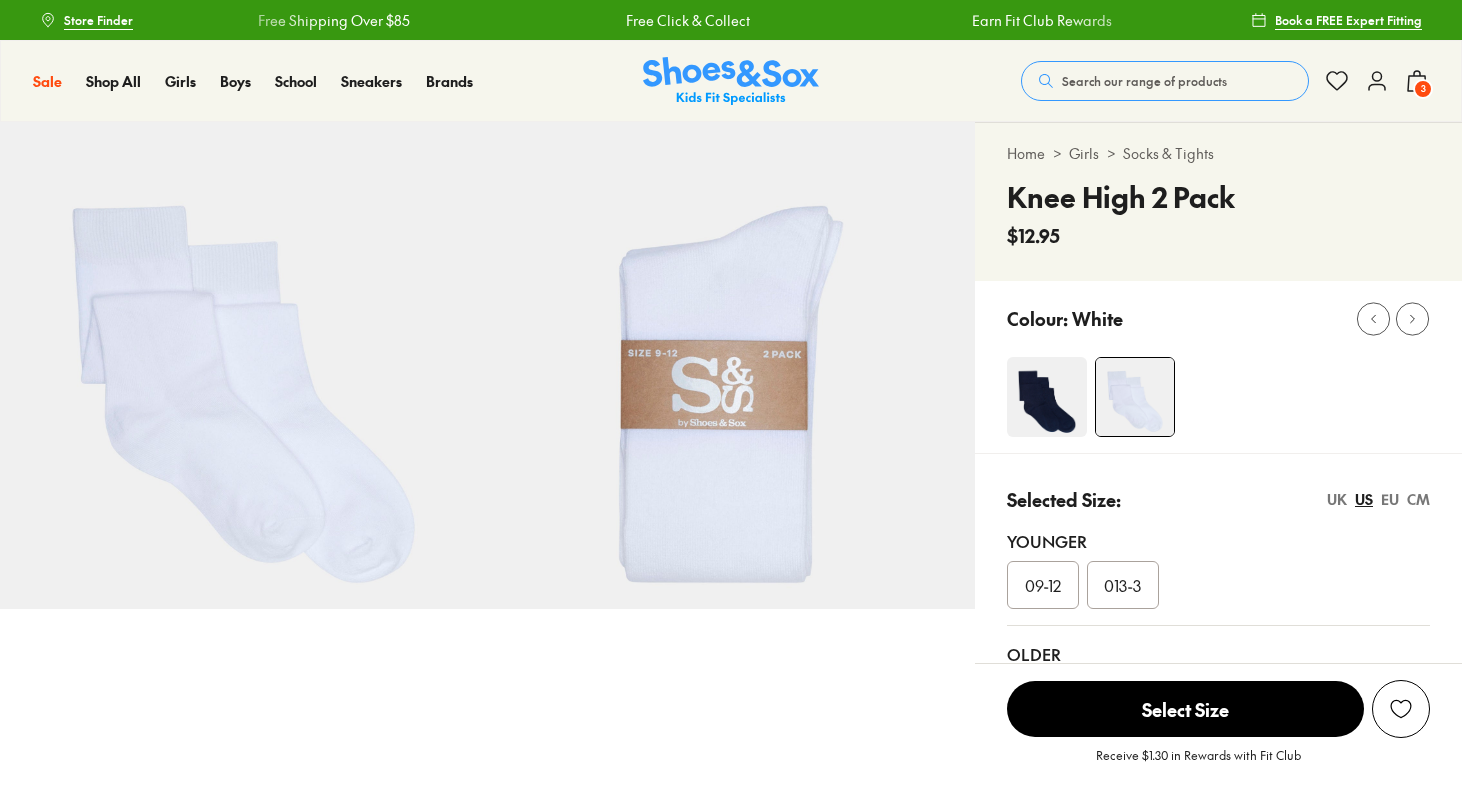 scroll, scrollTop: 0, scrollLeft: 0, axis: both 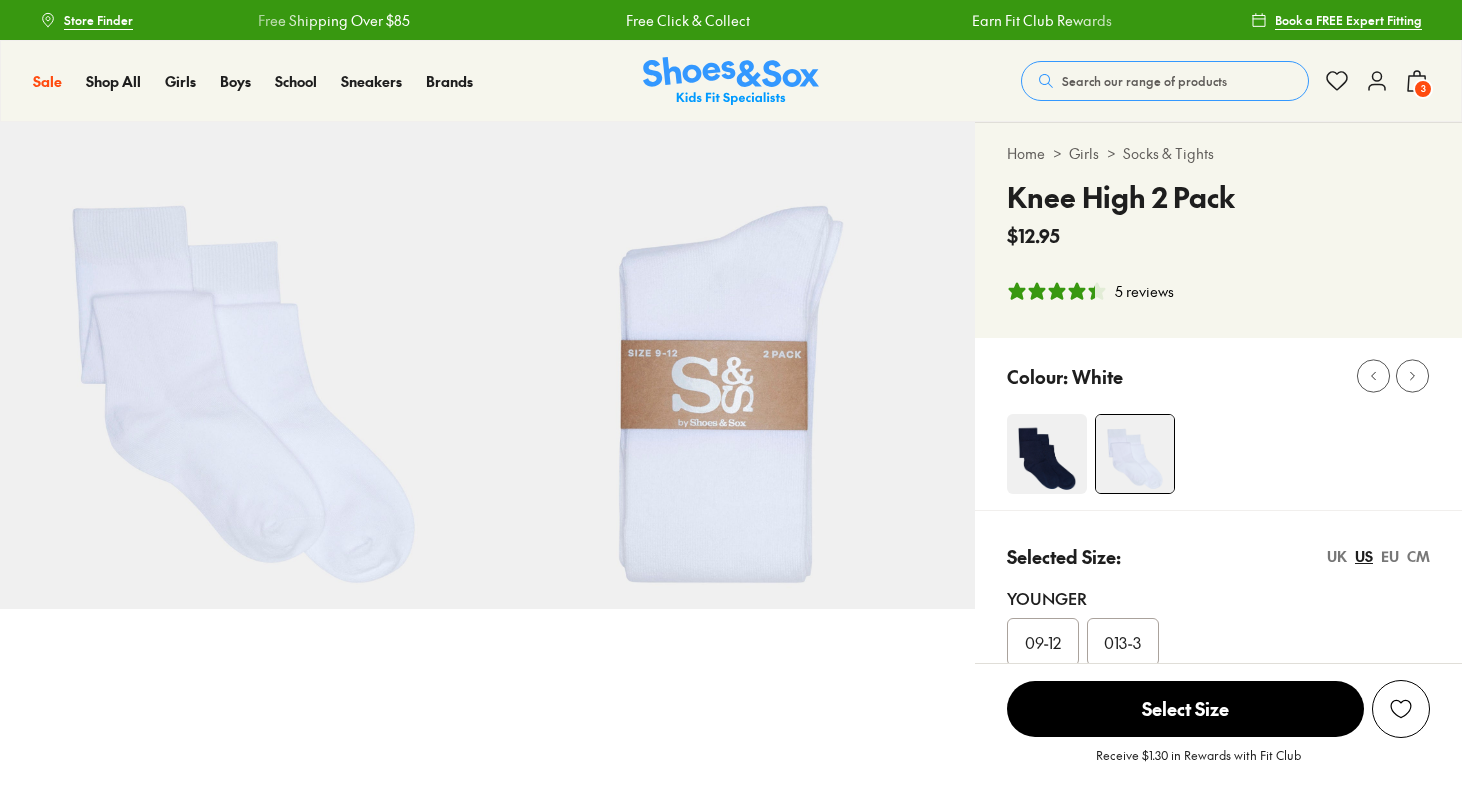 select on "*" 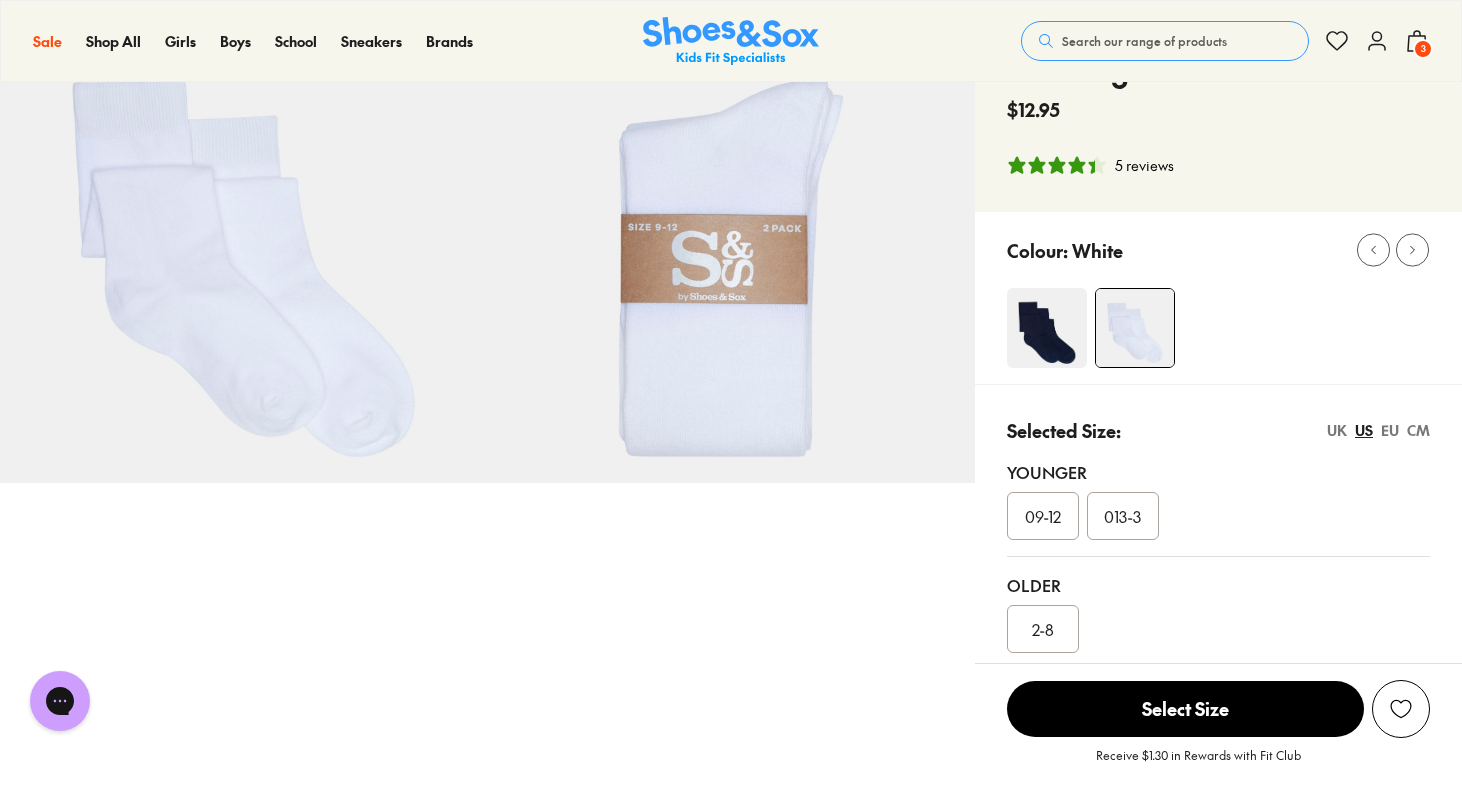 scroll, scrollTop: 127, scrollLeft: 0, axis: vertical 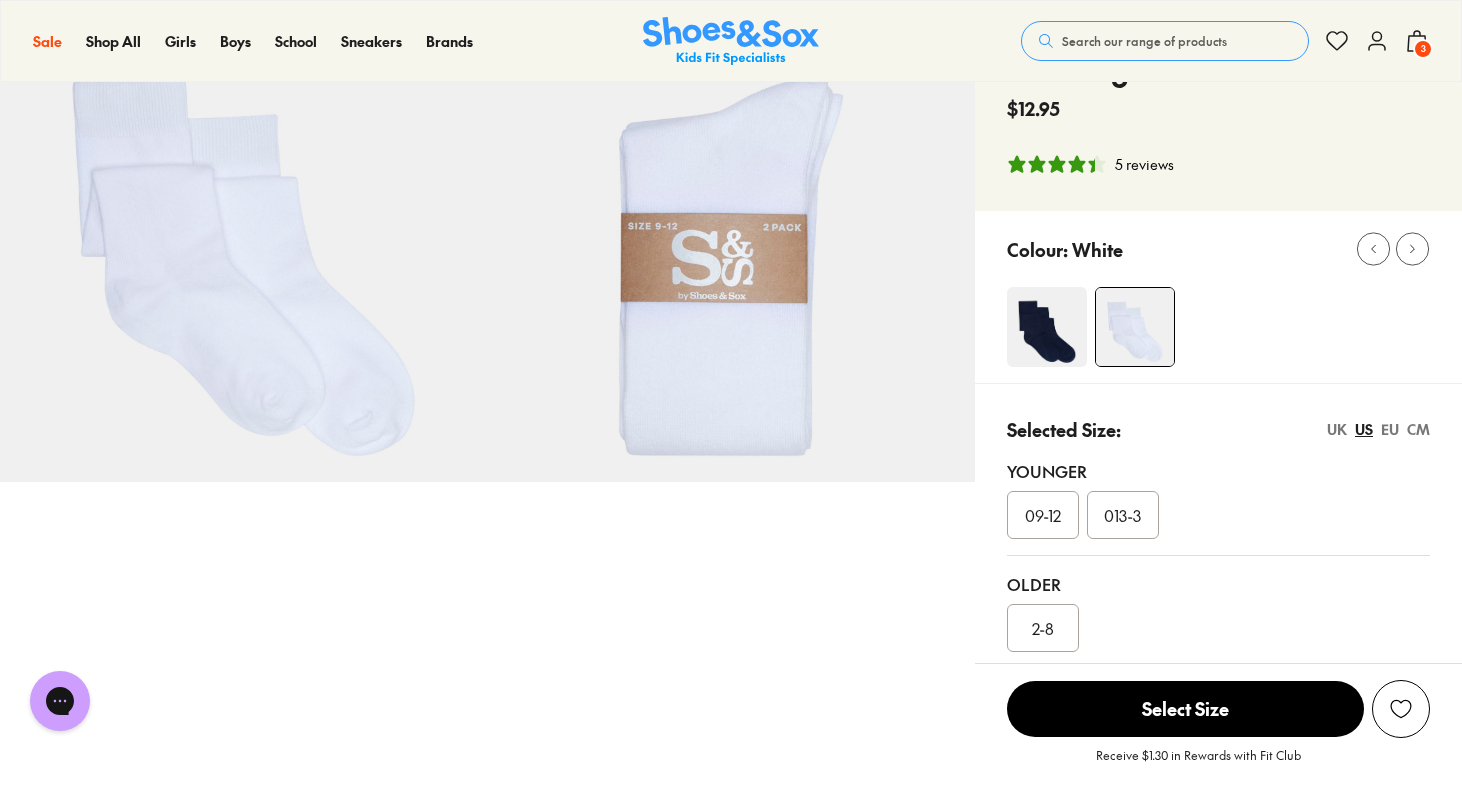 click on "EU" at bounding box center [1390, 429] 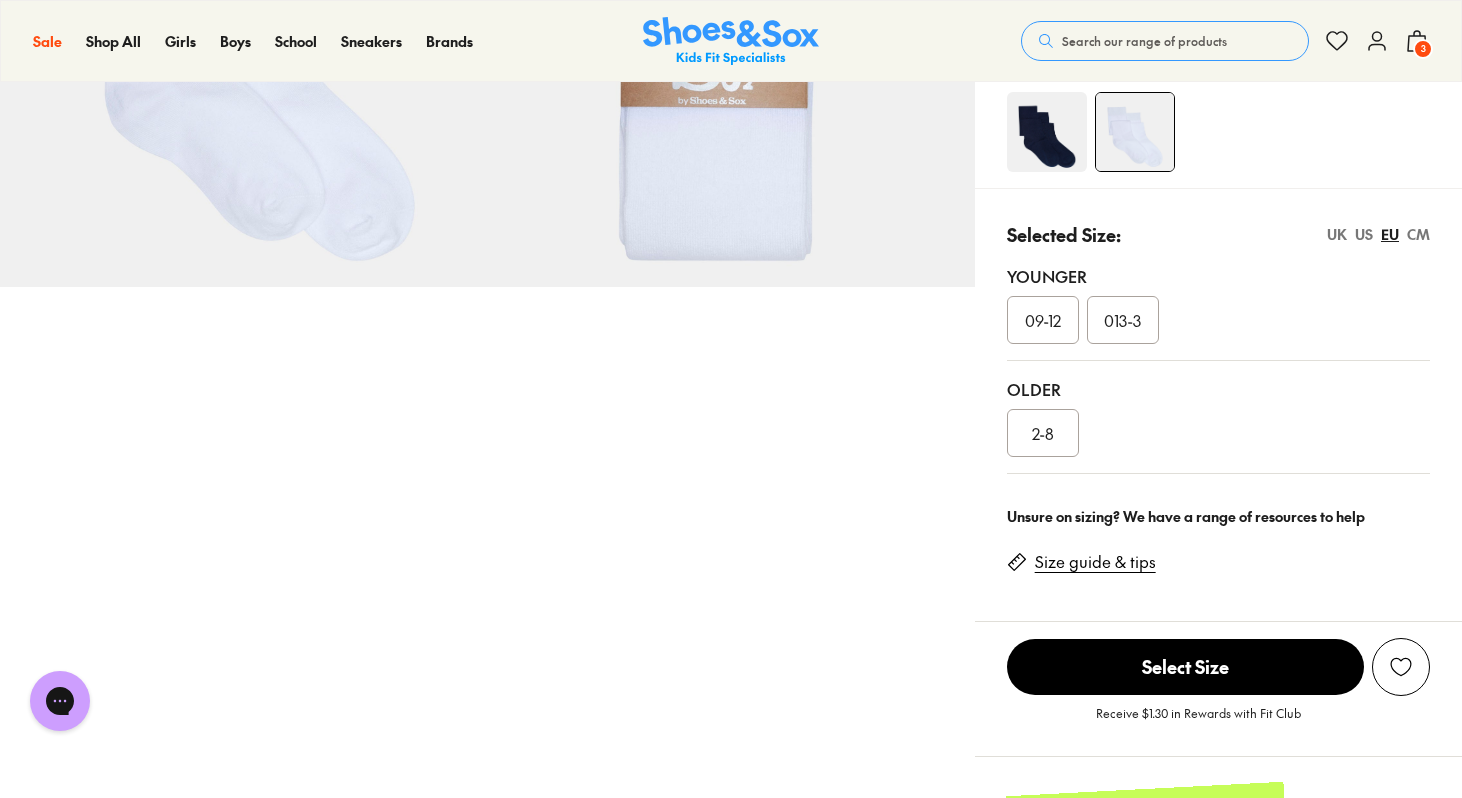 scroll, scrollTop: 326, scrollLeft: 0, axis: vertical 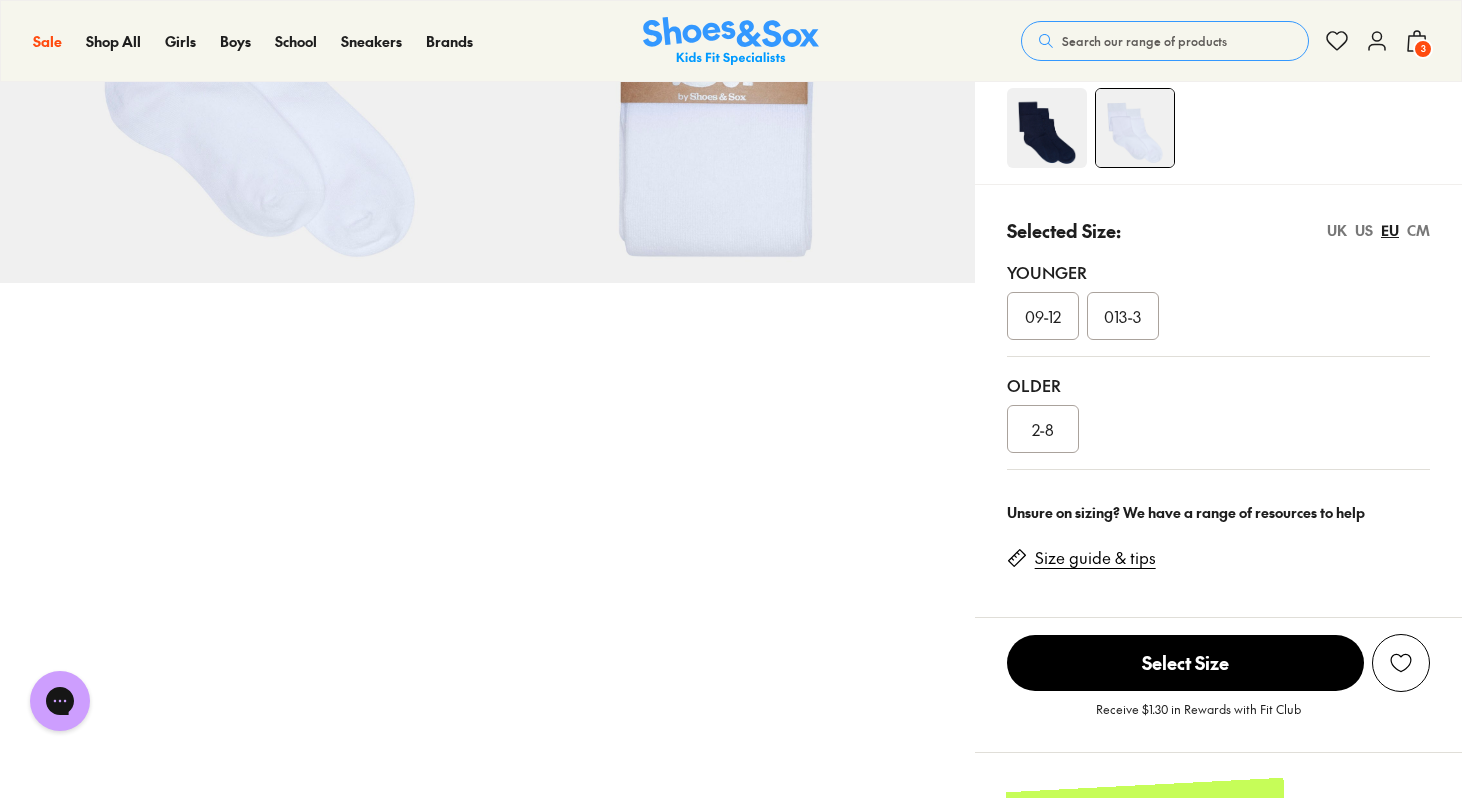 click on "2-8" at bounding box center (1043, 429) 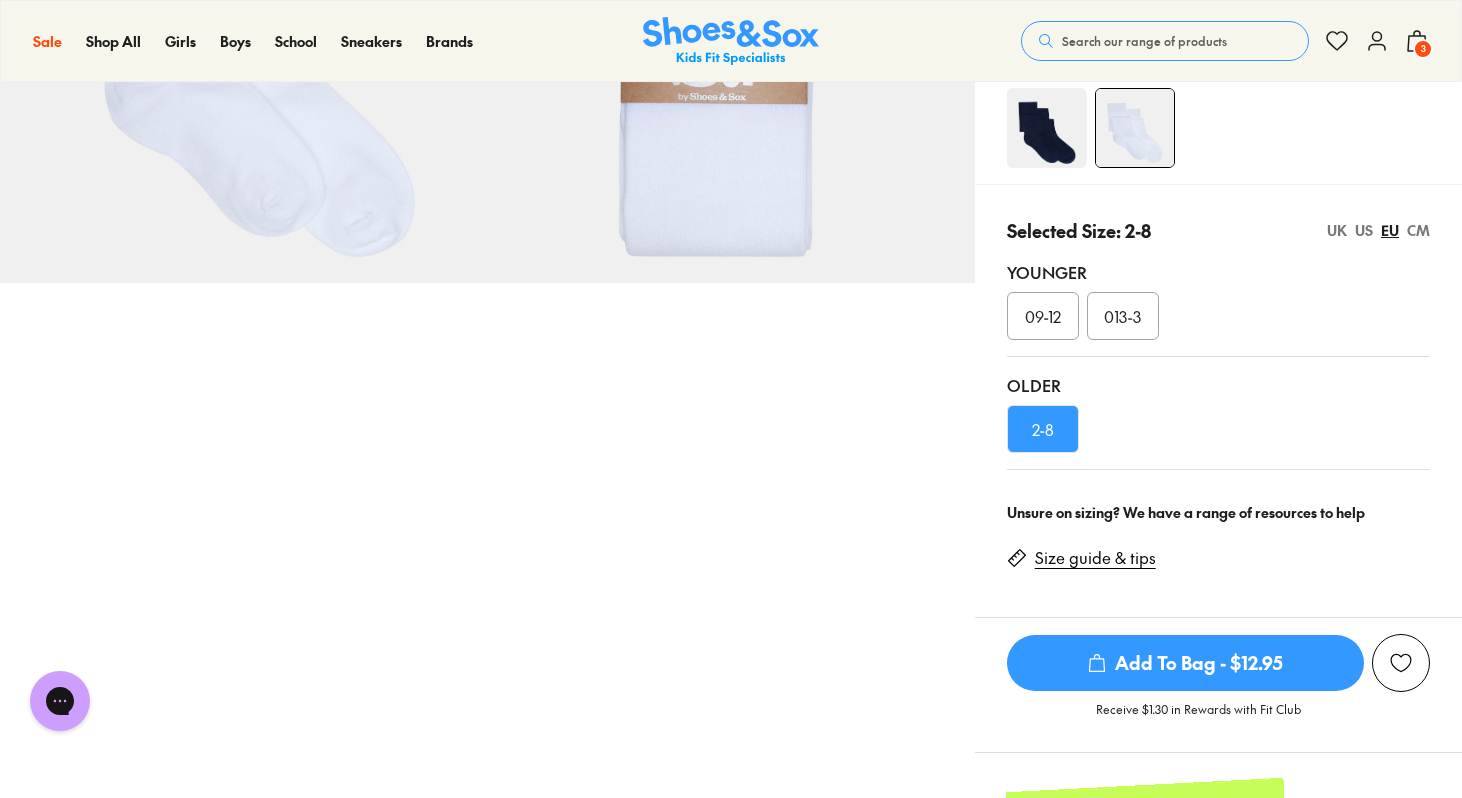 click on "Add To Bag - $12.95" at bounding box center [1185, 663] 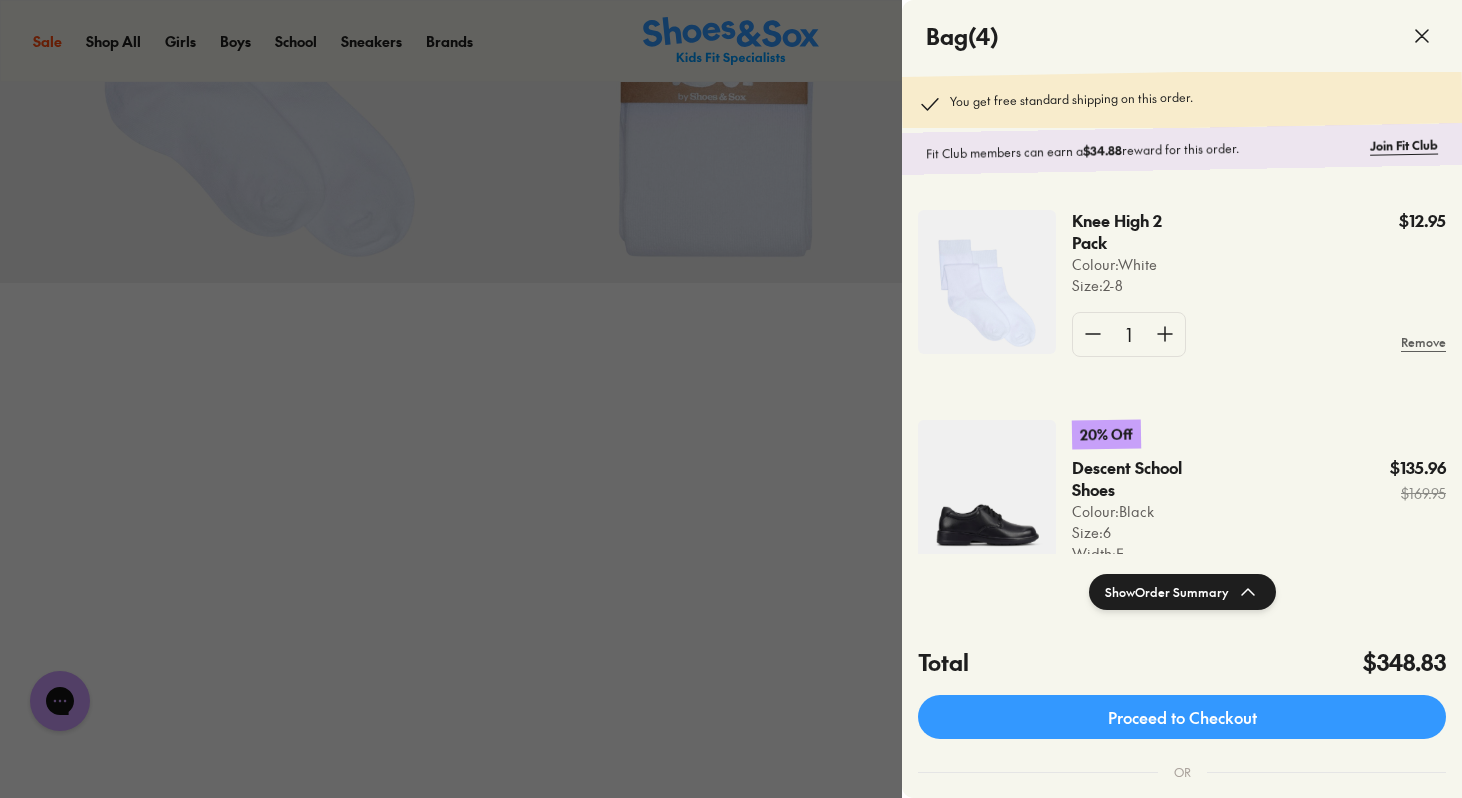 click 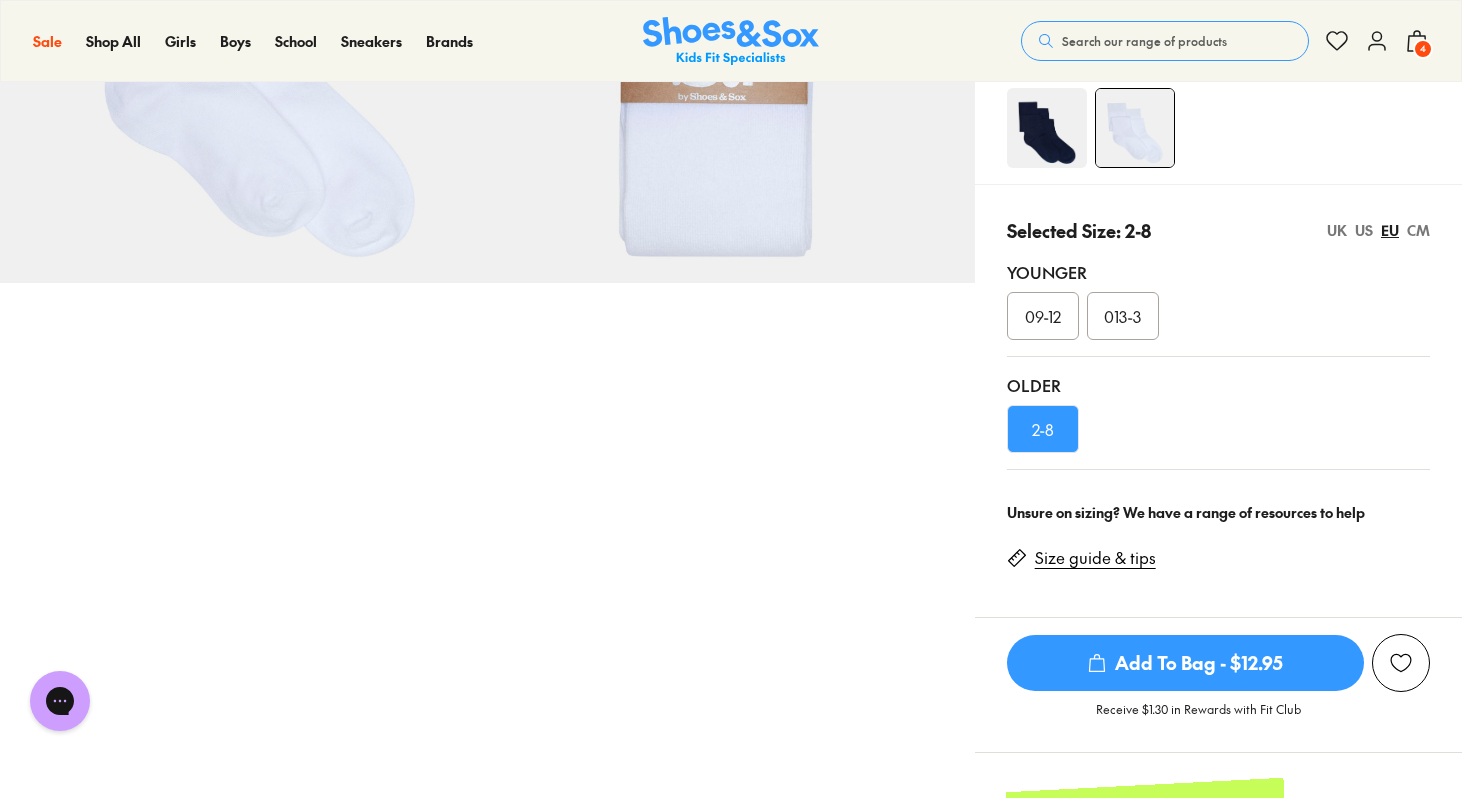 scroll, scrollTop: 0, scrollLeft: 0, axis: both 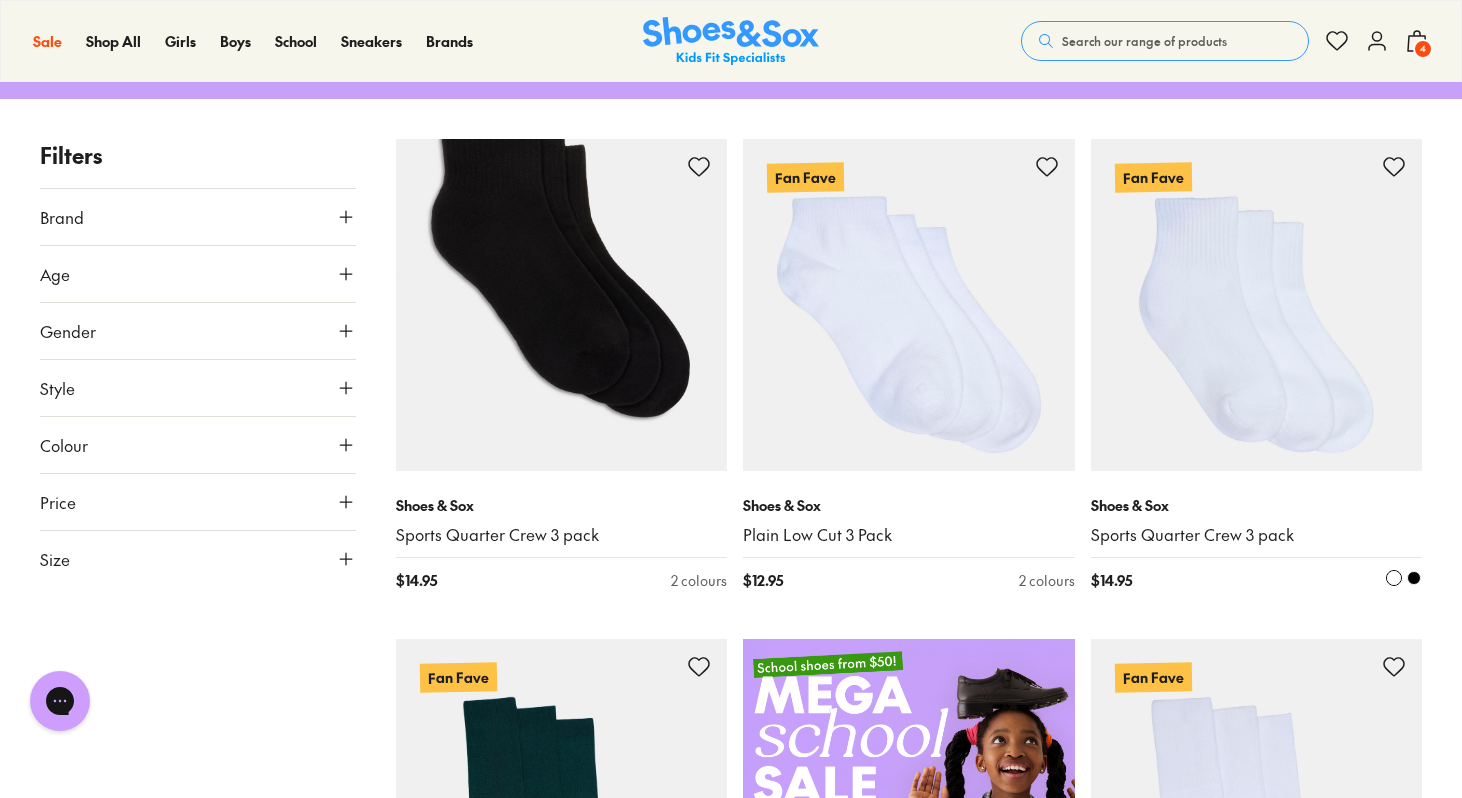 click at bounding box center (1257, 305) 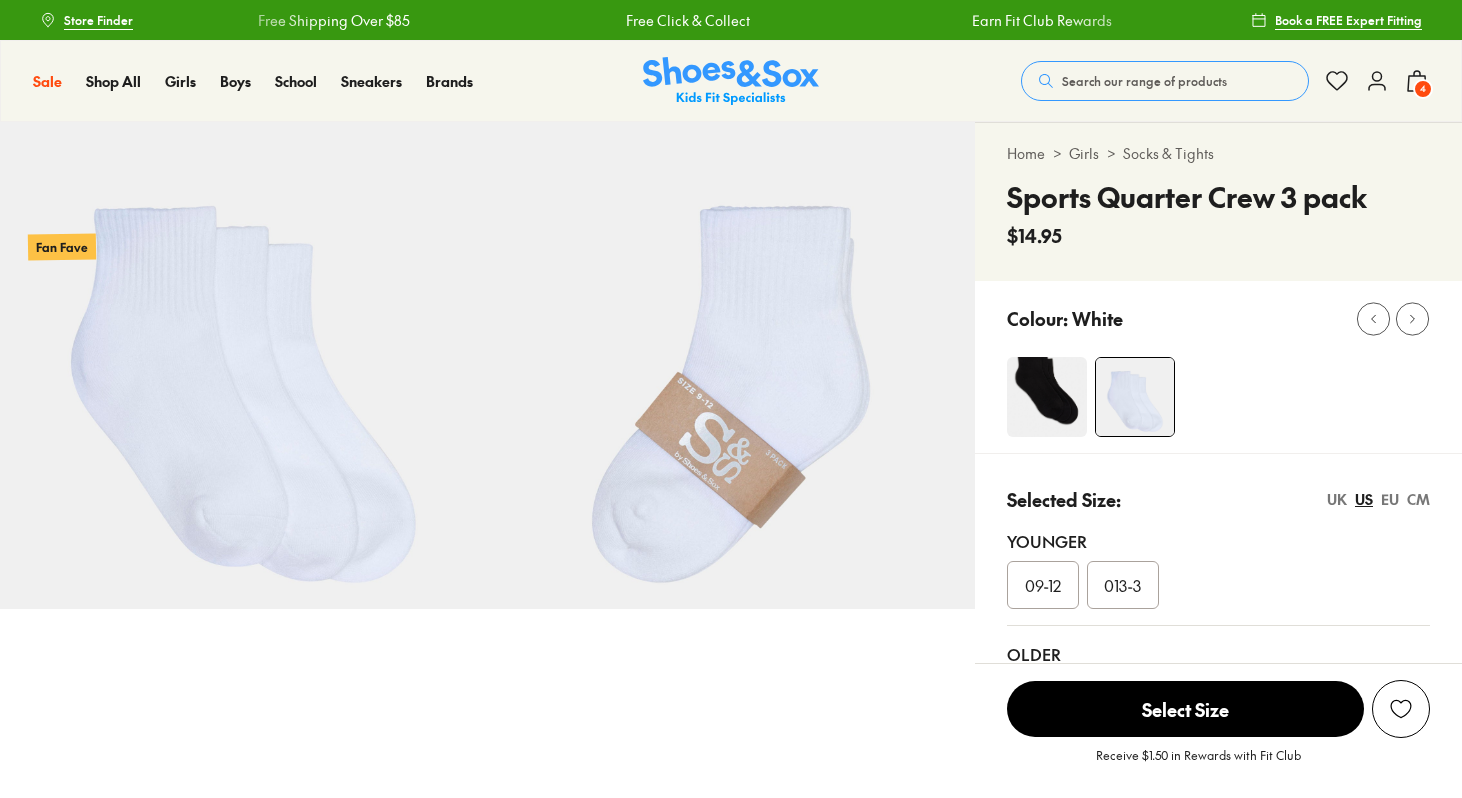 scroll, scrollTop: 0, scrollLeft: 0, axis: both 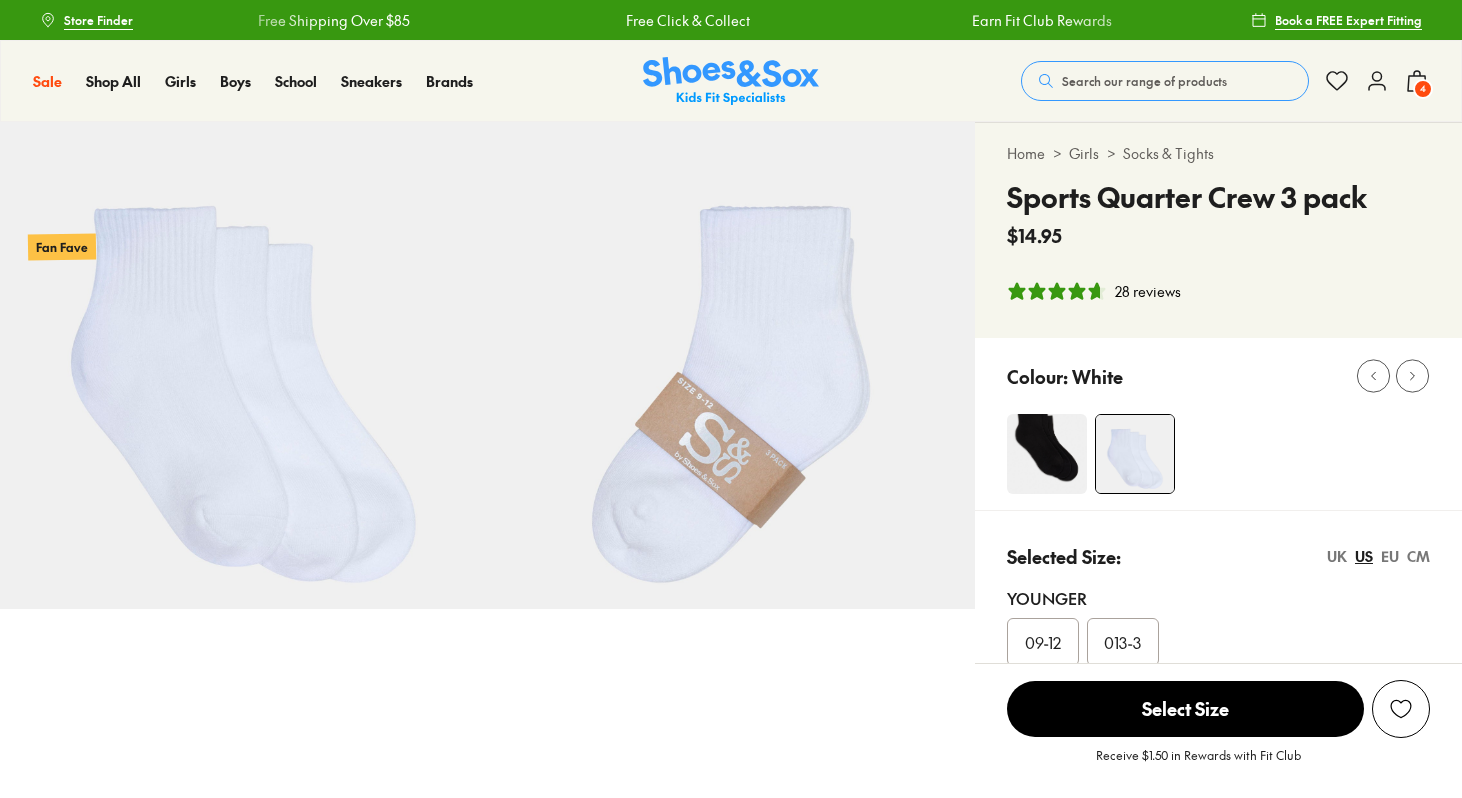 select on "*" 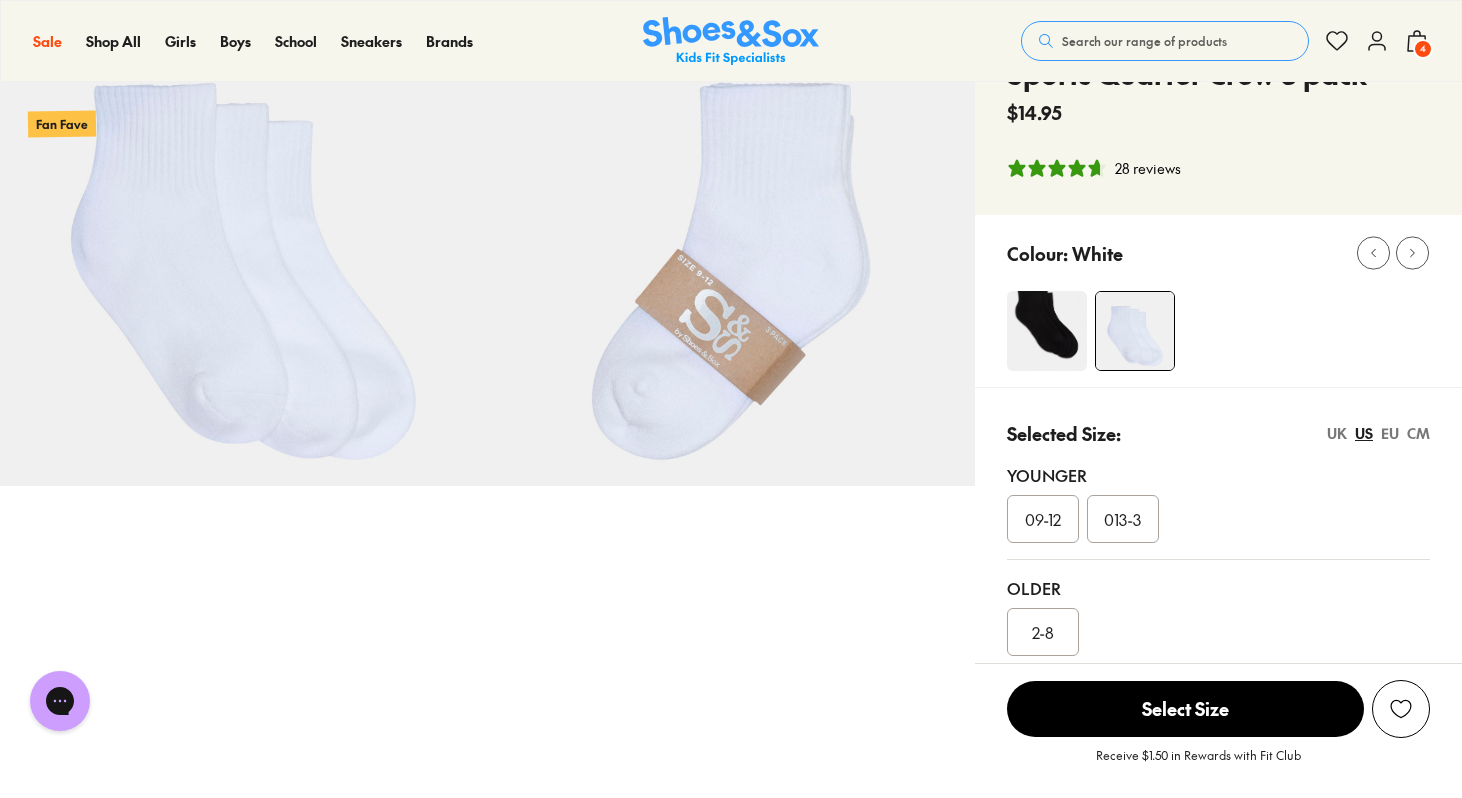 scroll, scrollTop: 198, scrollLeft: 0, axis: vertical 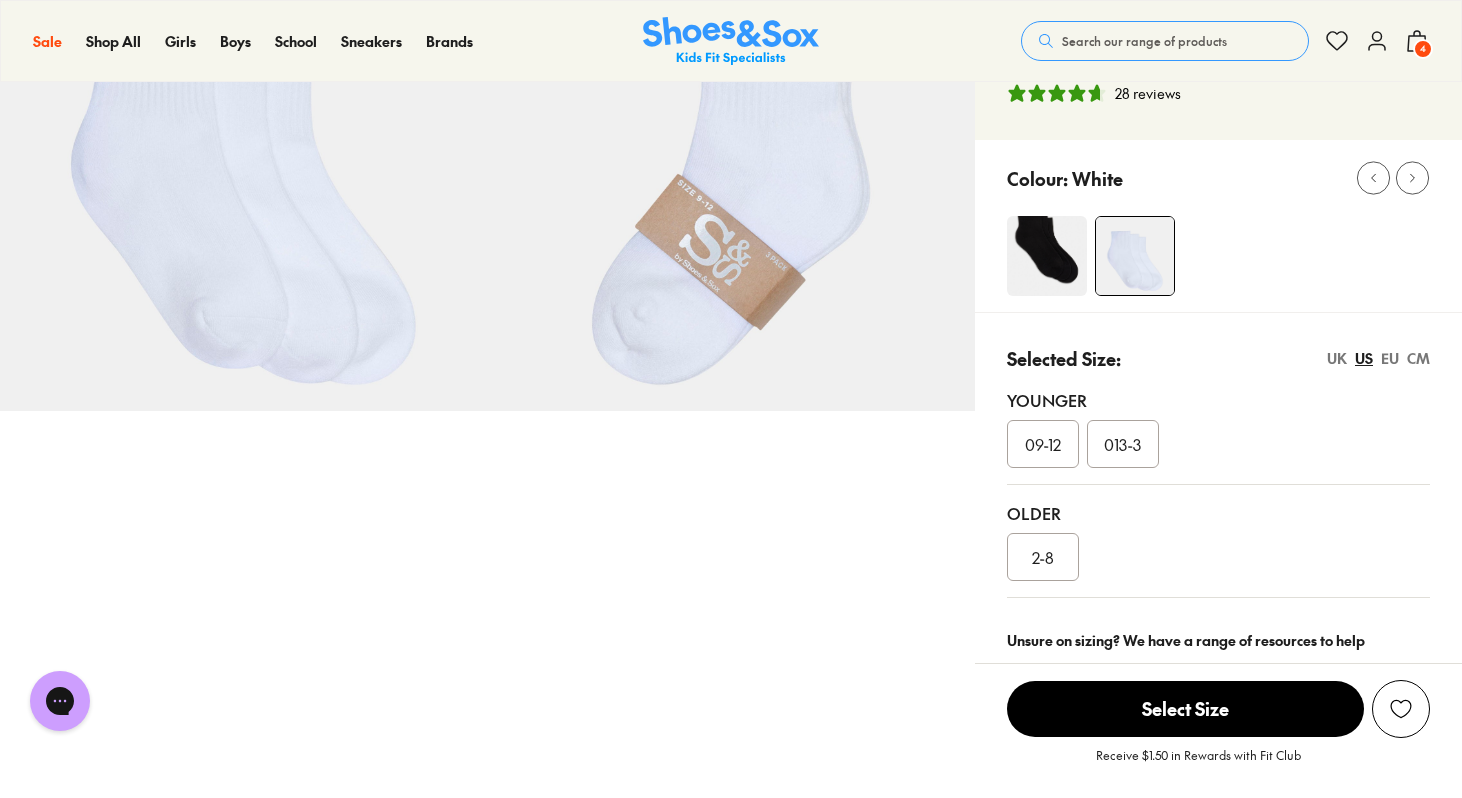click on "2-8" at bounding box center [1043, 557] 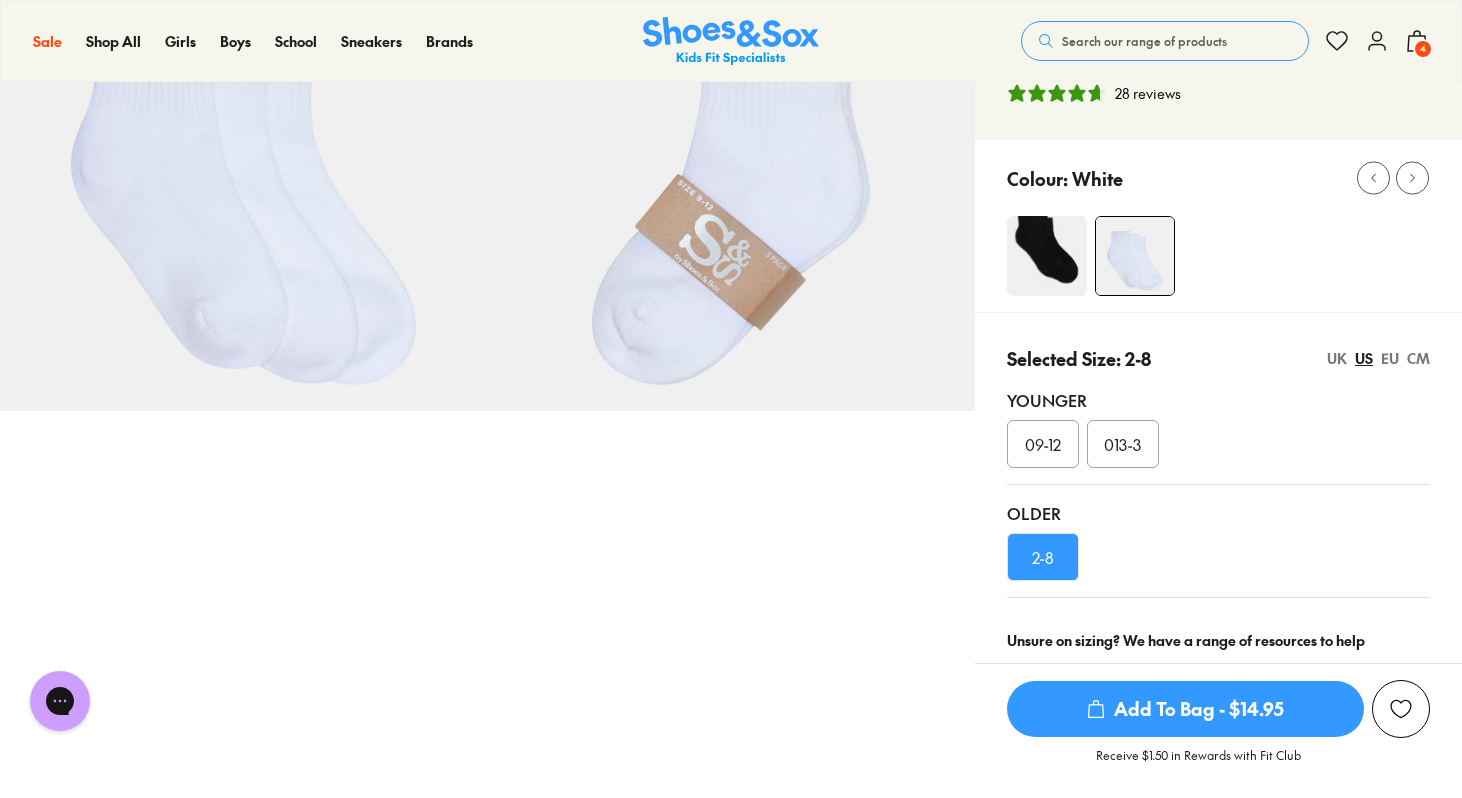 click on "Add To Bag - $14.95" at bounding box center [1185, 709] 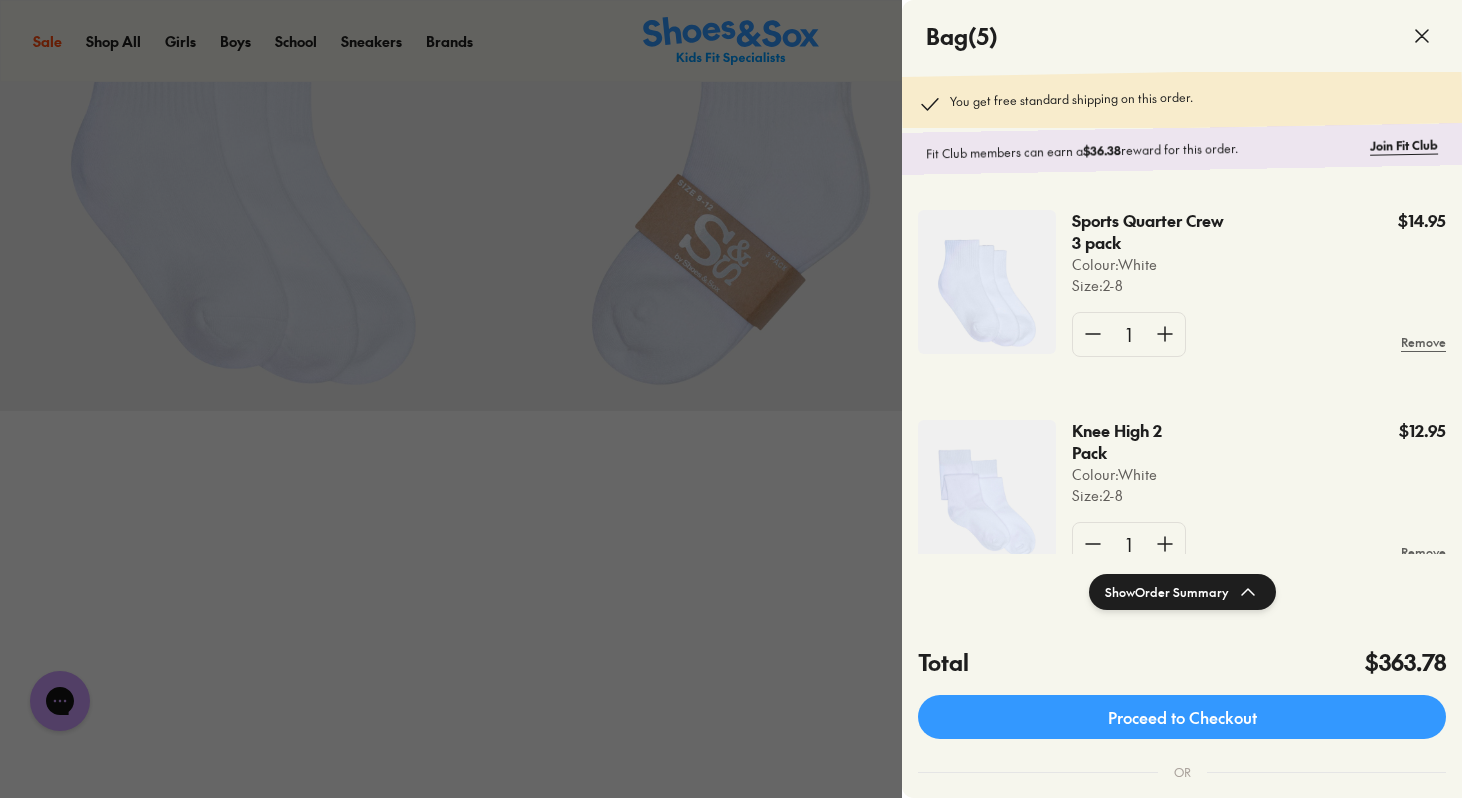 click 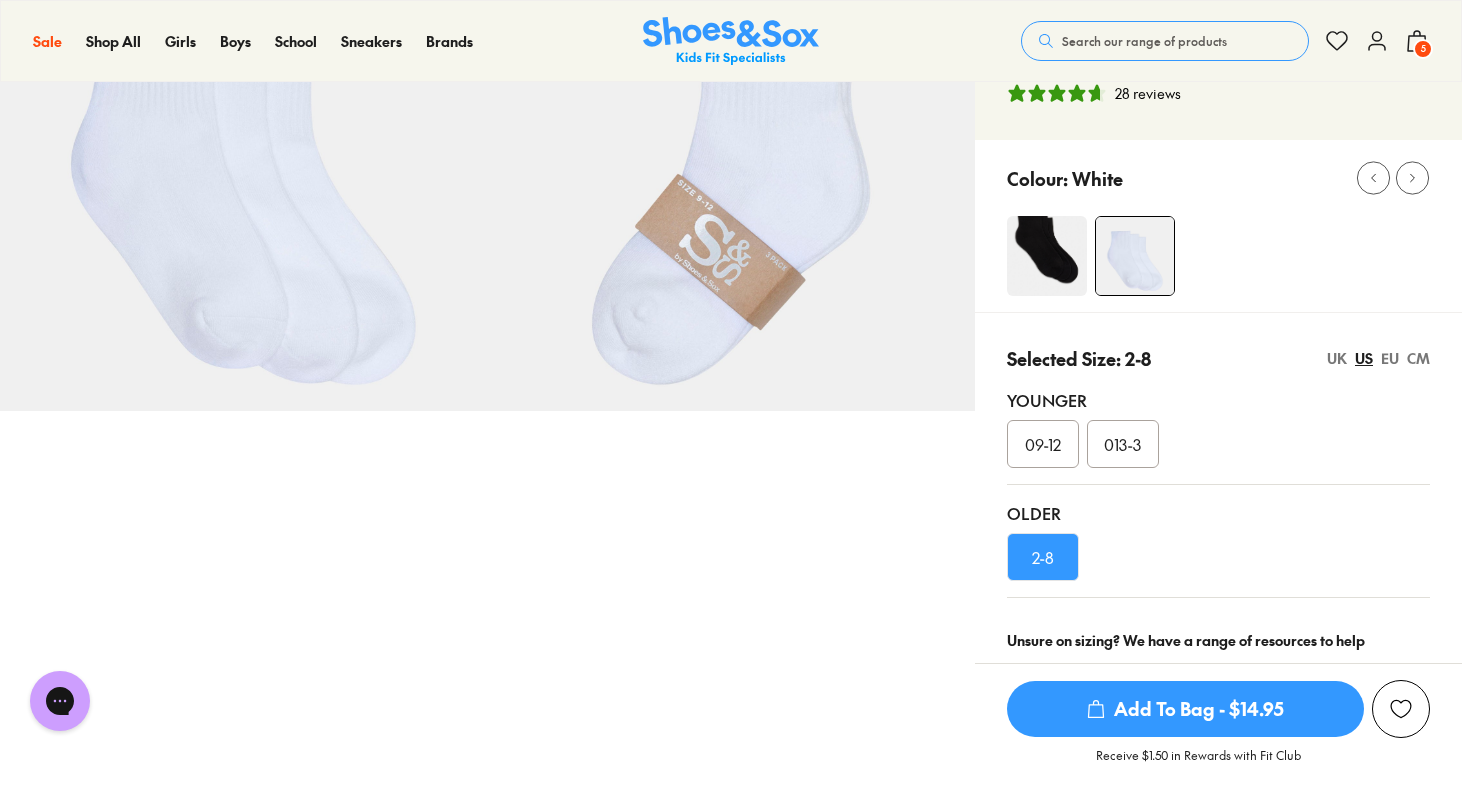 scroll, scrollTop: 0, scrollLeft: 0, axis: both 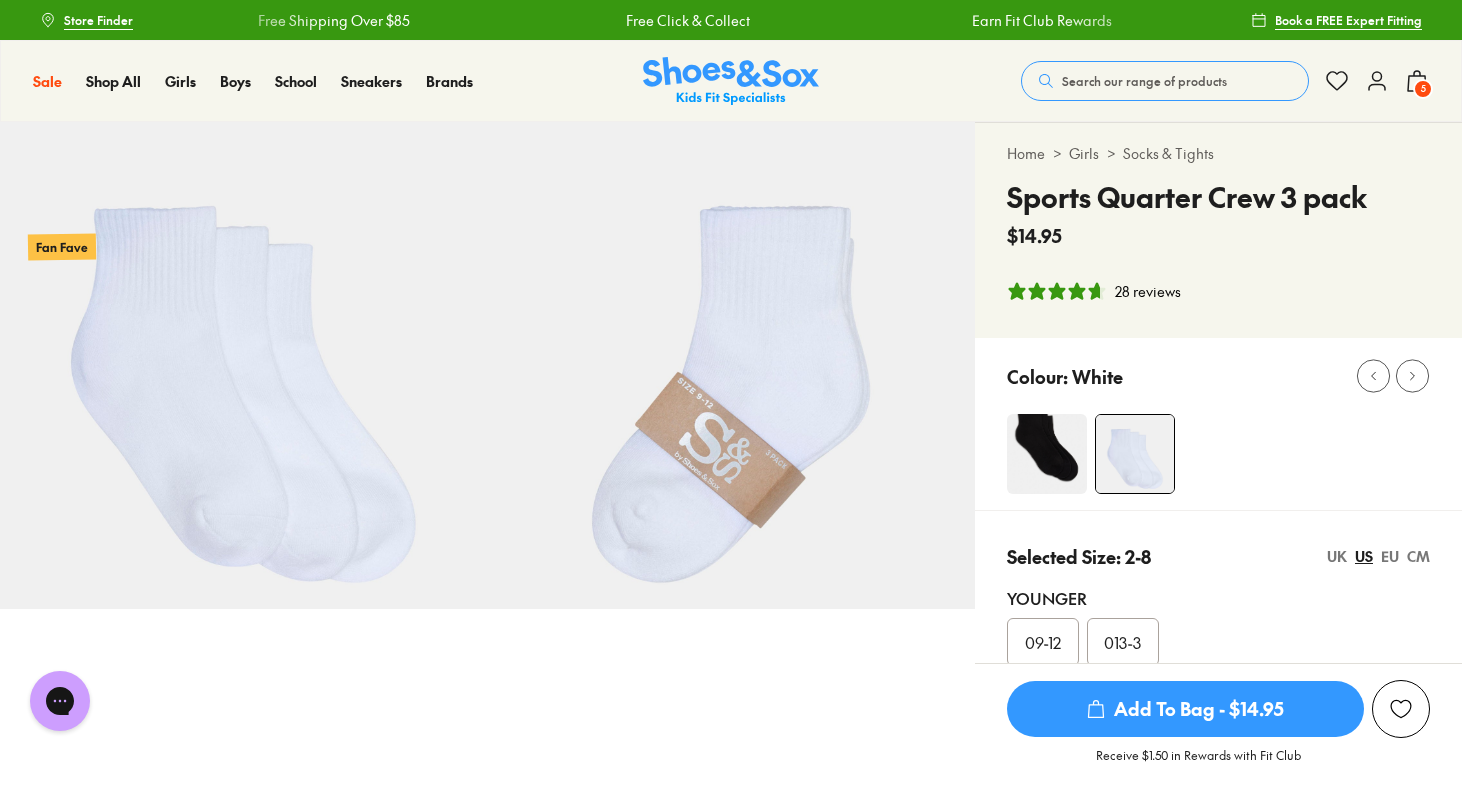 click on "Add To Bag - $14.95" at bounding box center (1185, 709) 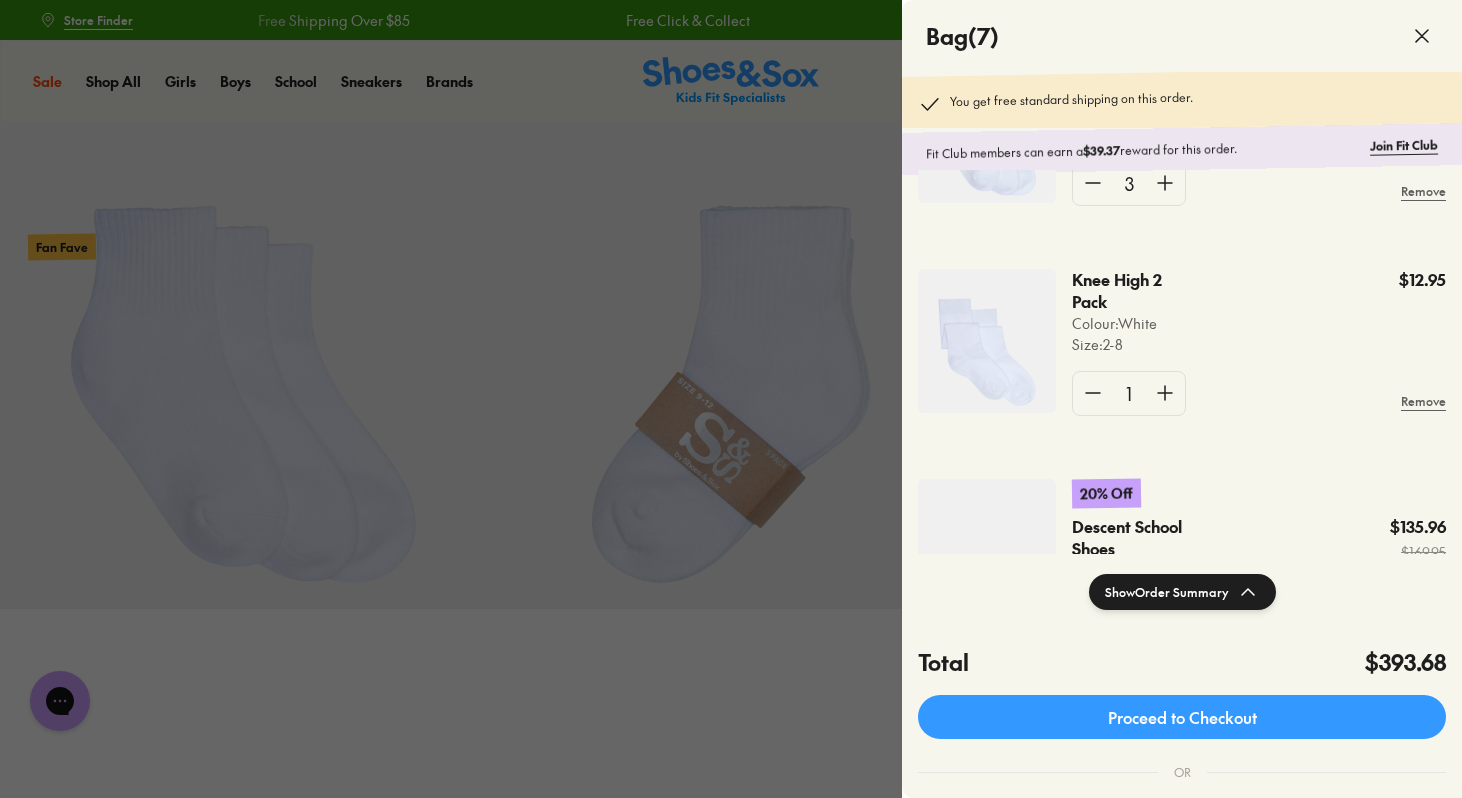 scroll, scrollTop: 190, scrollLeft: 0, axis: vertical 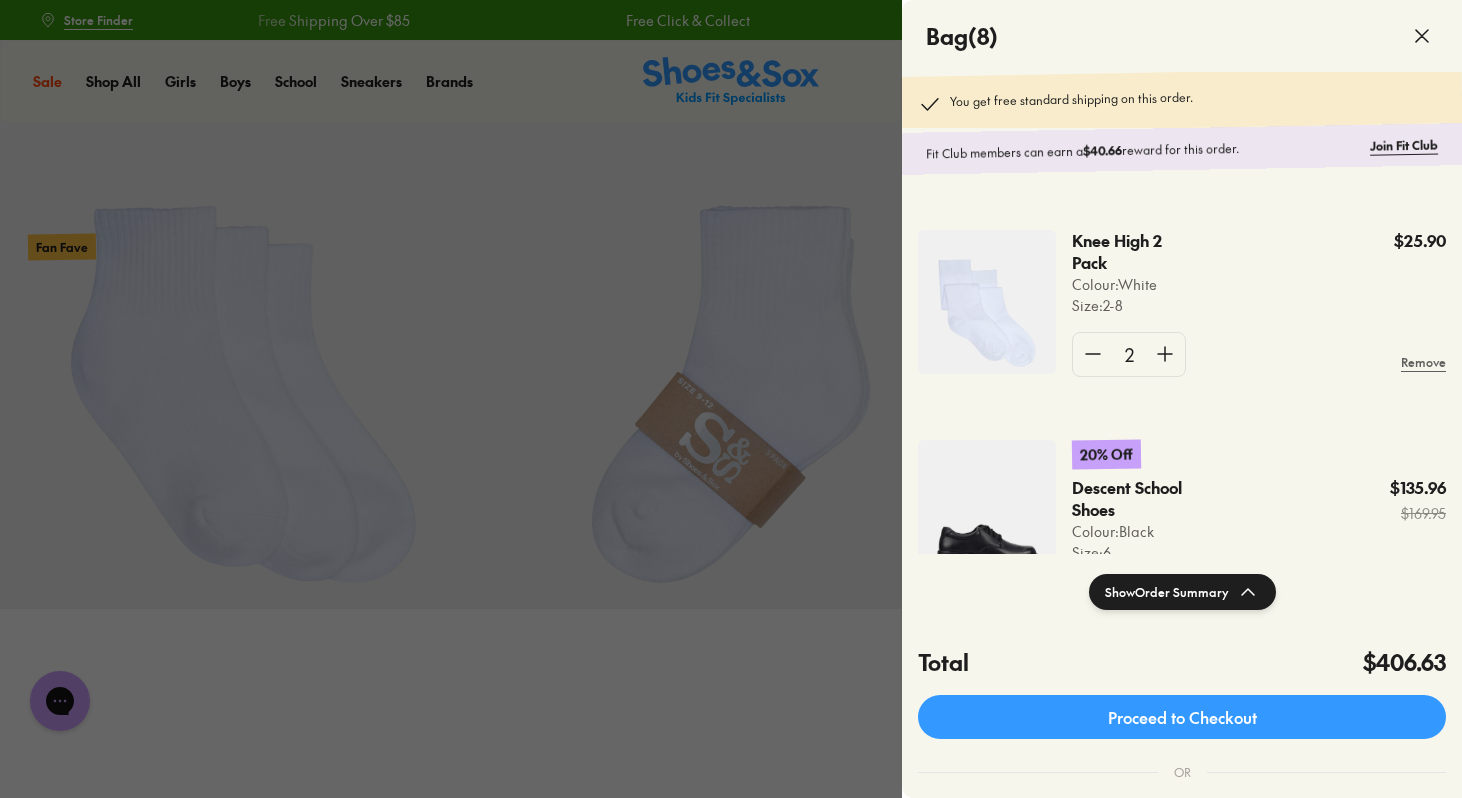 click 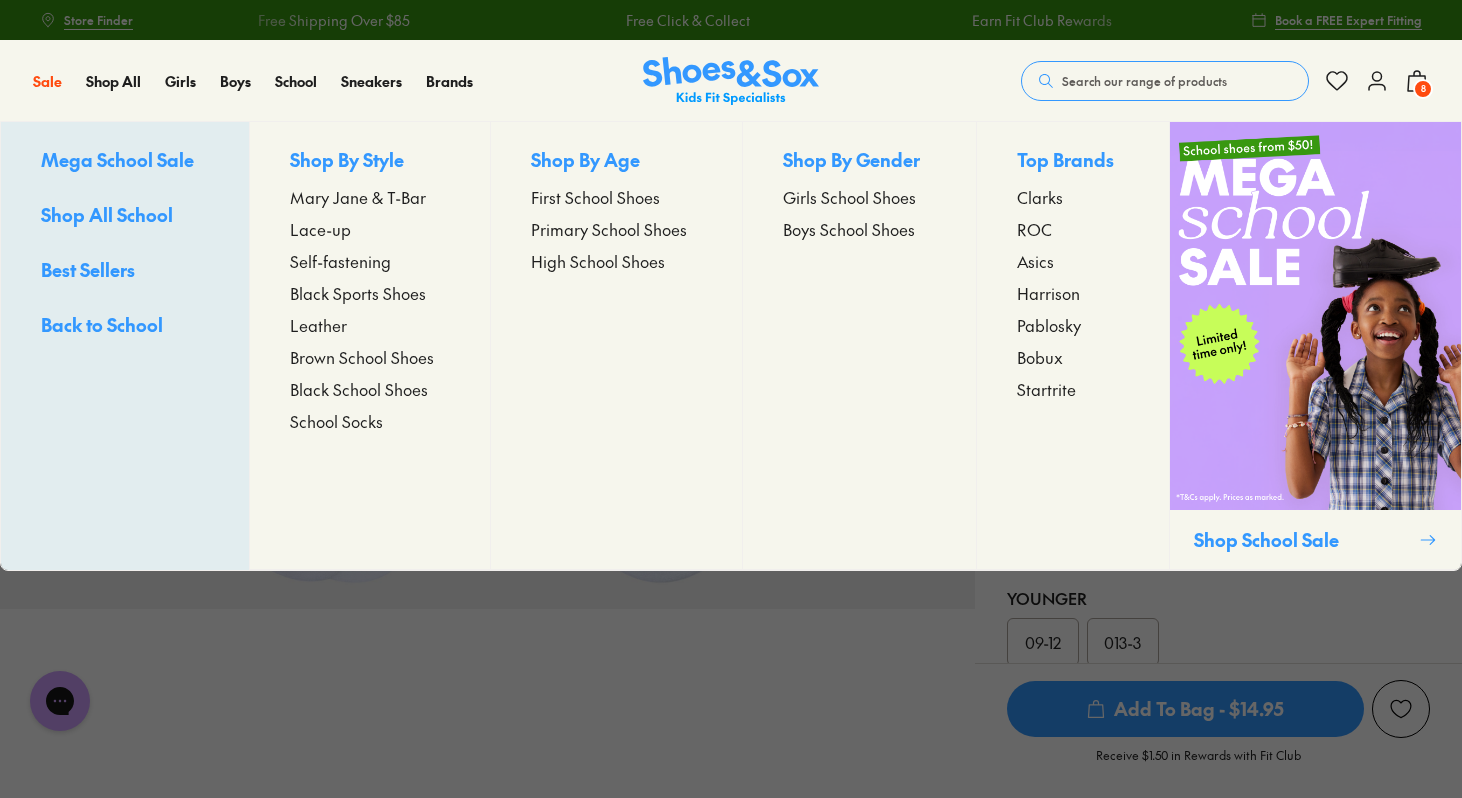 click on "Black School Shoes" at bounding box center [359, 389] 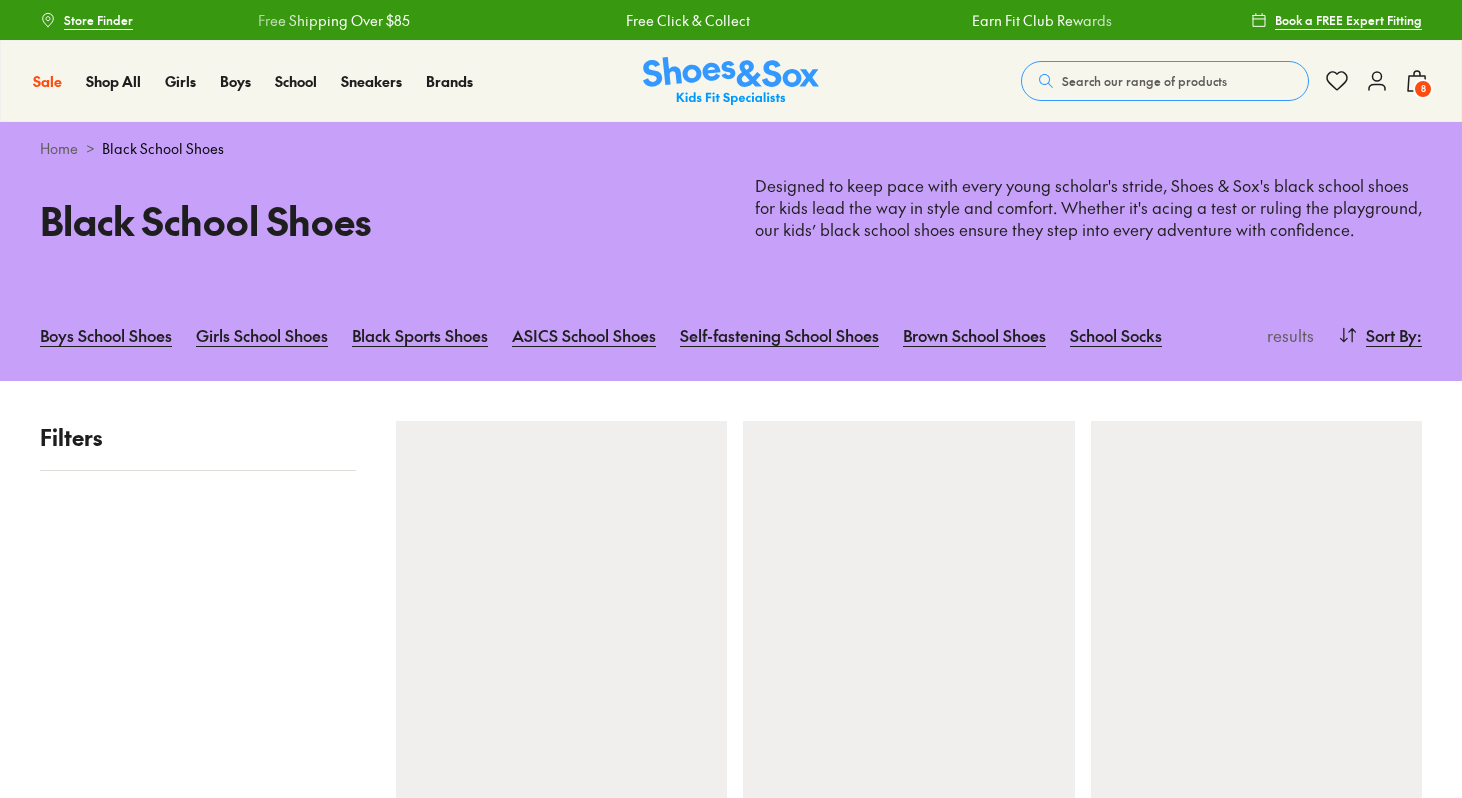 scroll, scrollTop: 0, scrollLeft: 0, axis: both 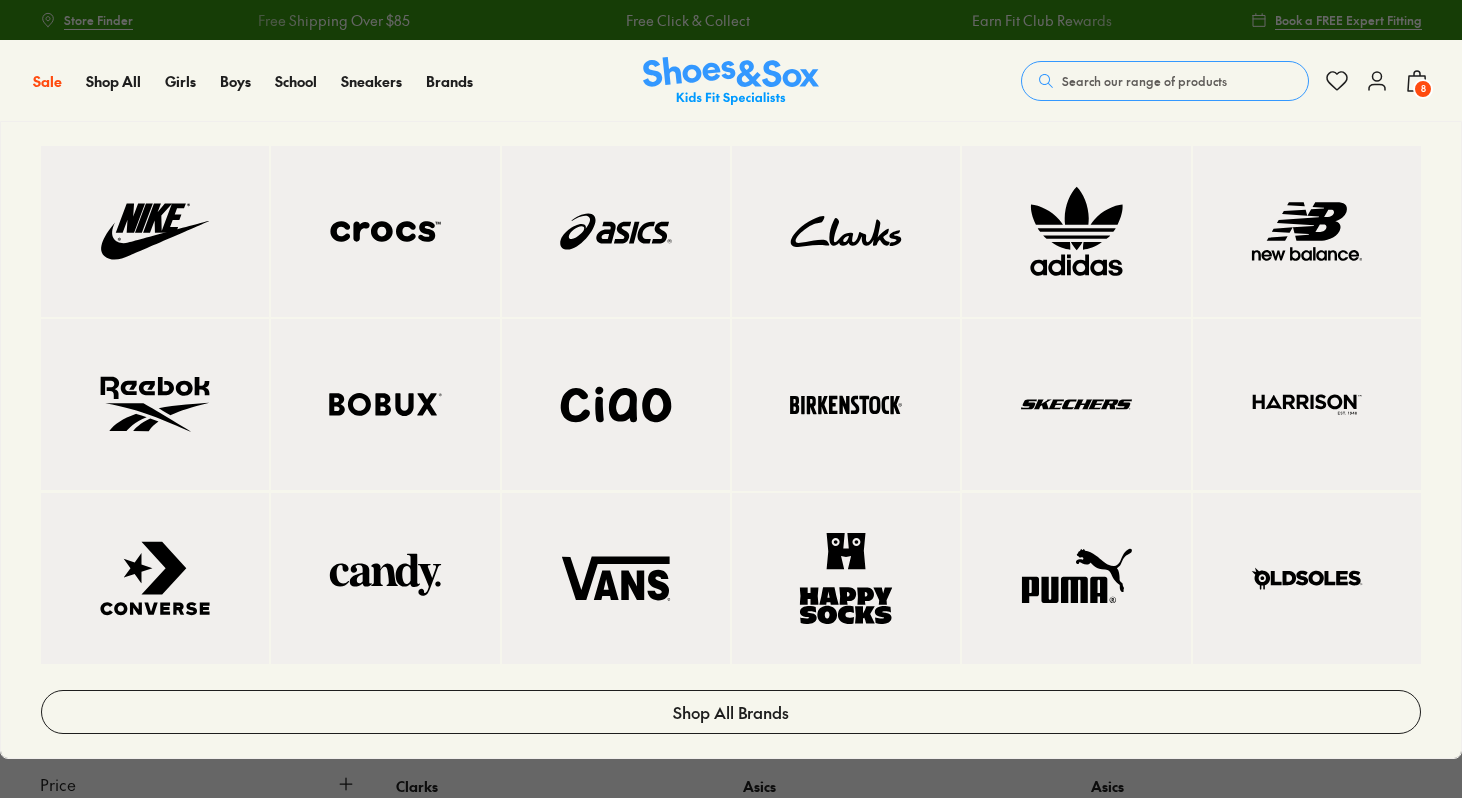 click at bounding box center (846, 231) 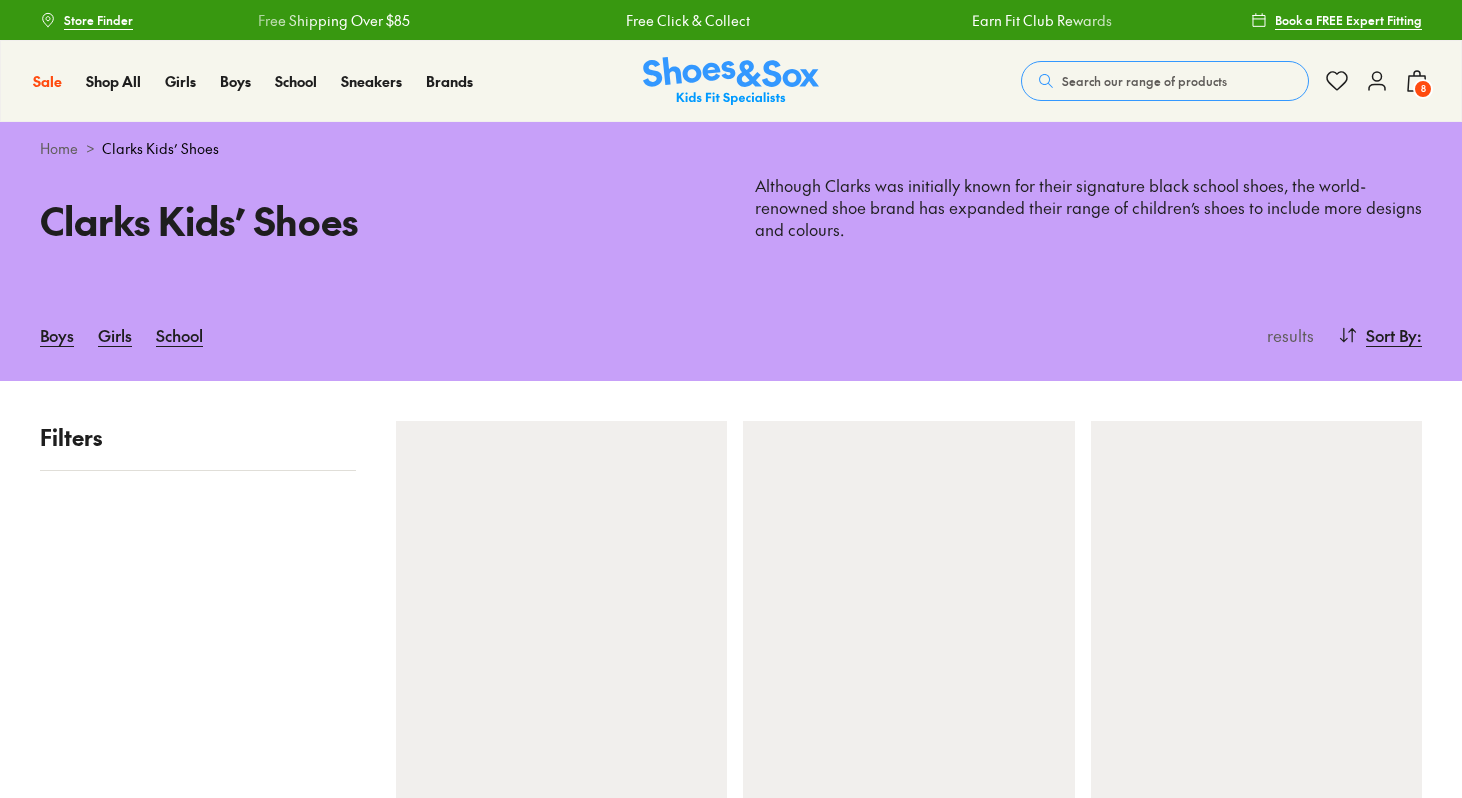 scroll, scrollTop: 0, scrollLeft: 0, axis: both 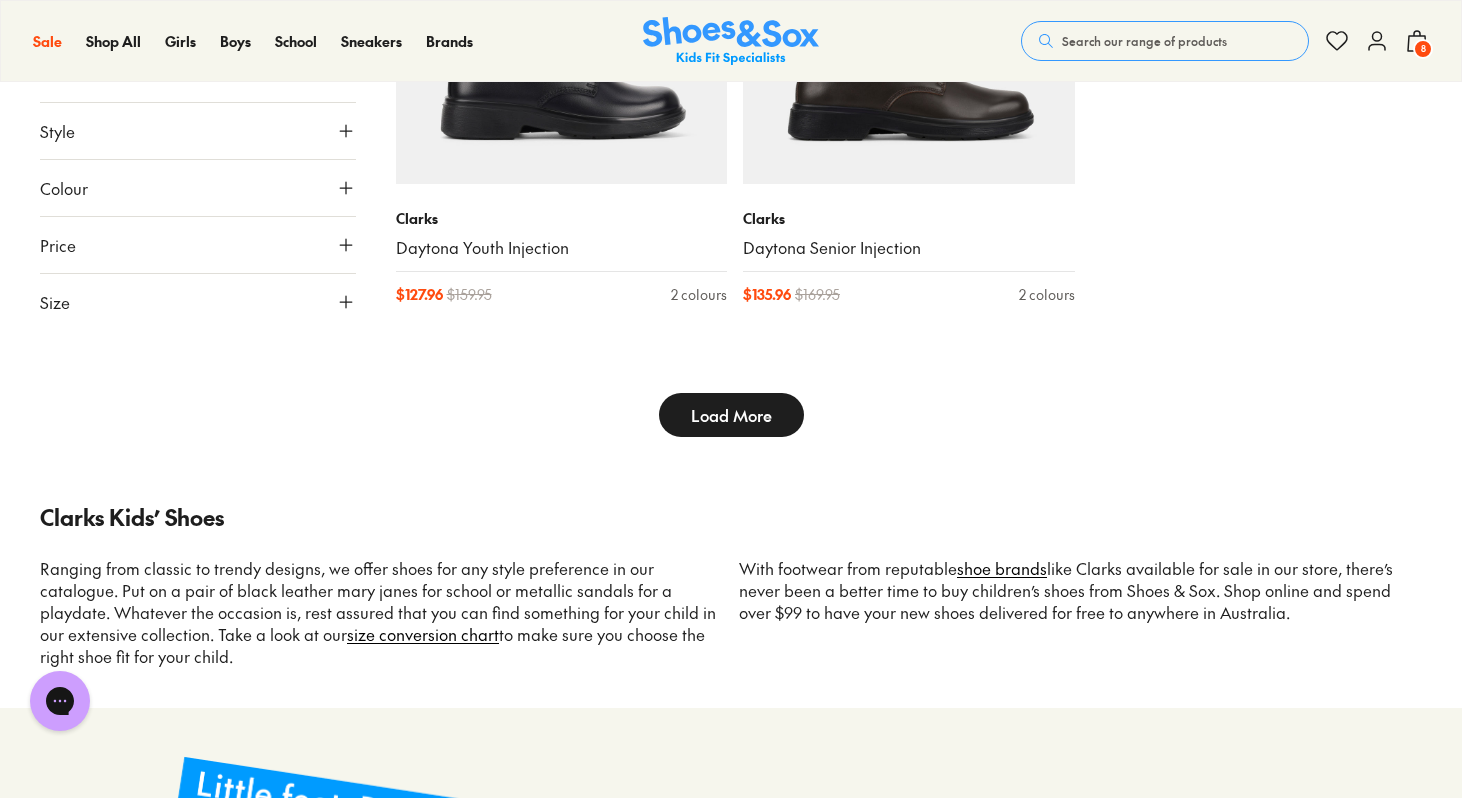 type on "***" 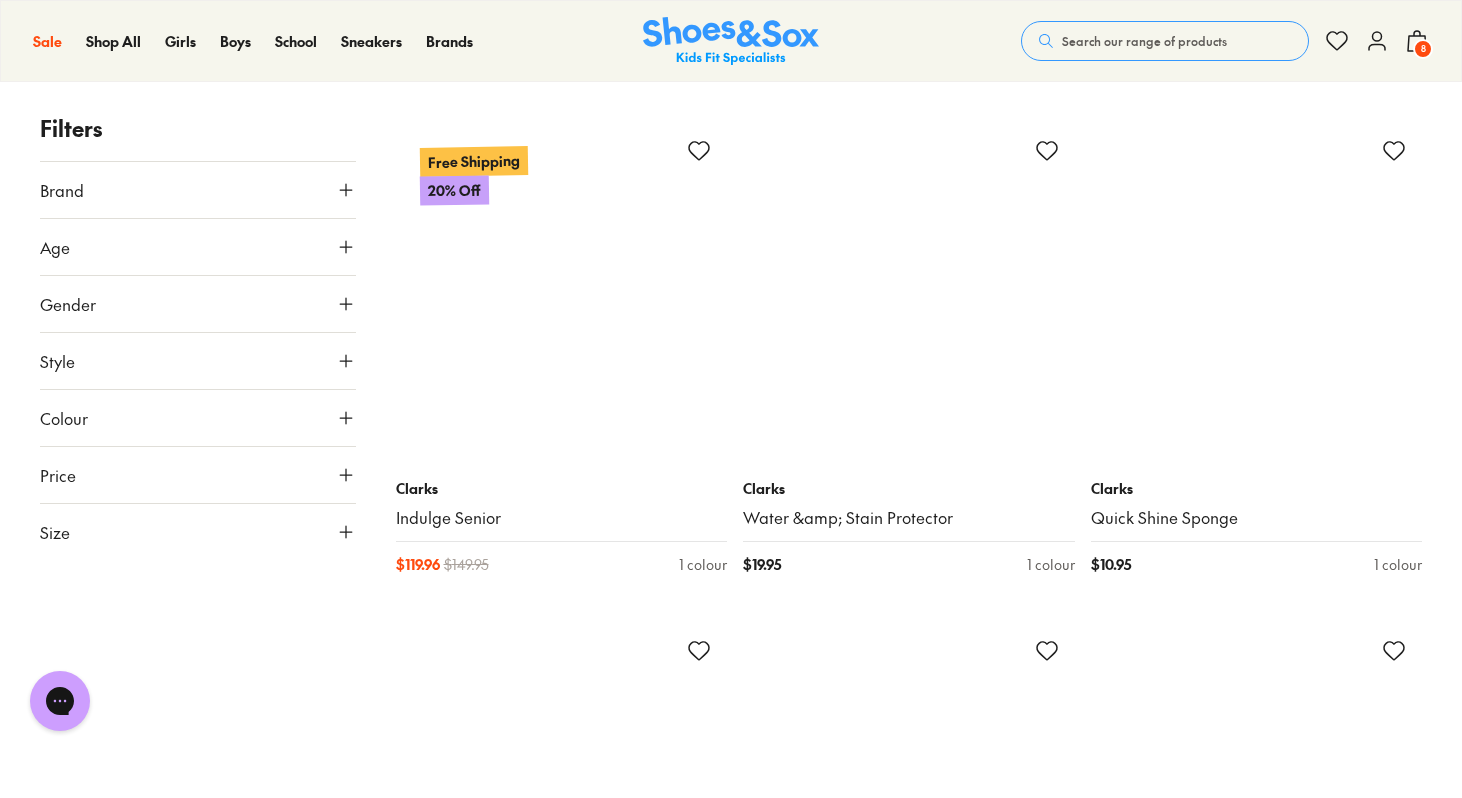 scroll, scrollTop: 6323, scrollLeft: 0, axis: vertical 